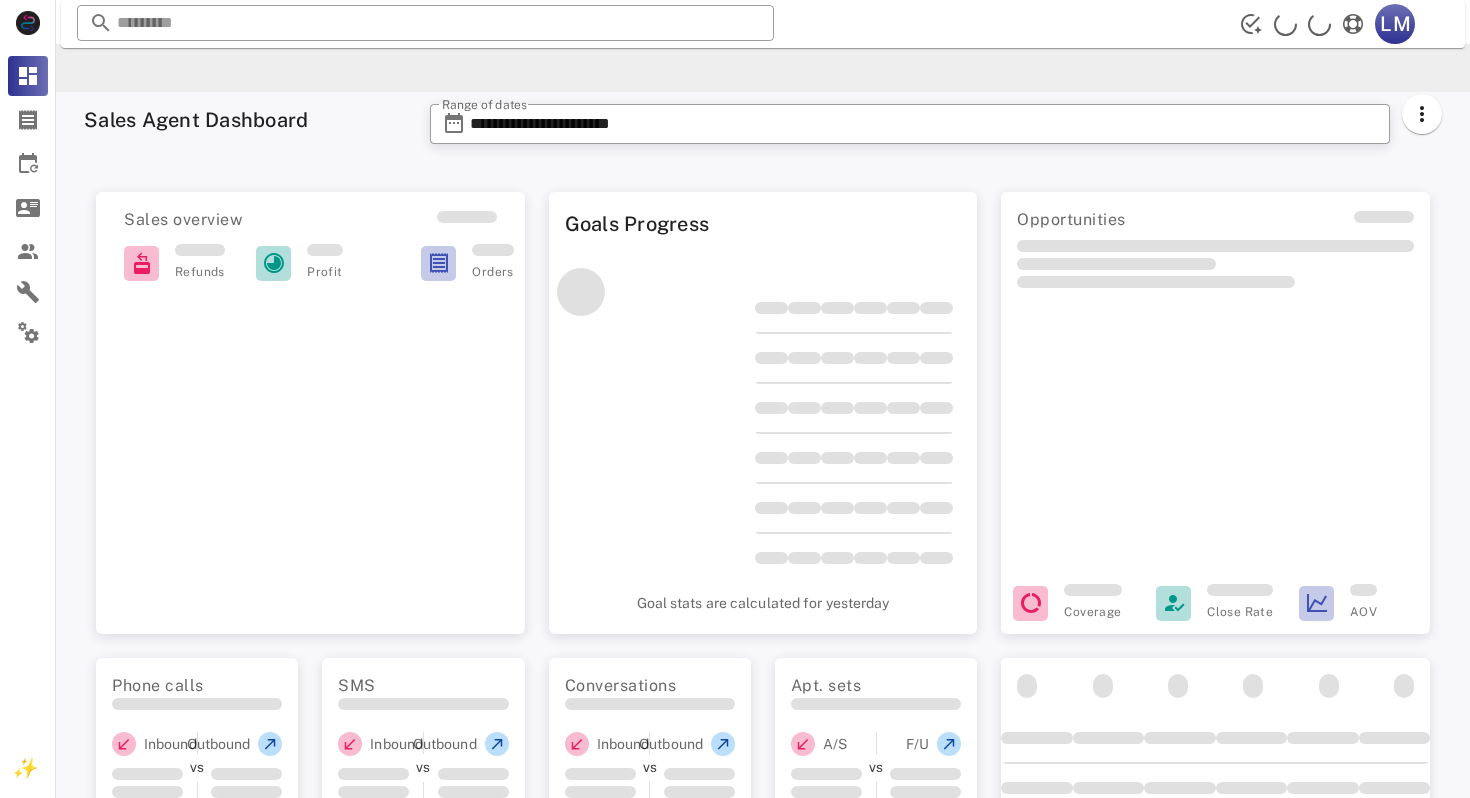 scroll, scrollTop: 0, scrollLeft: 0, axis: both 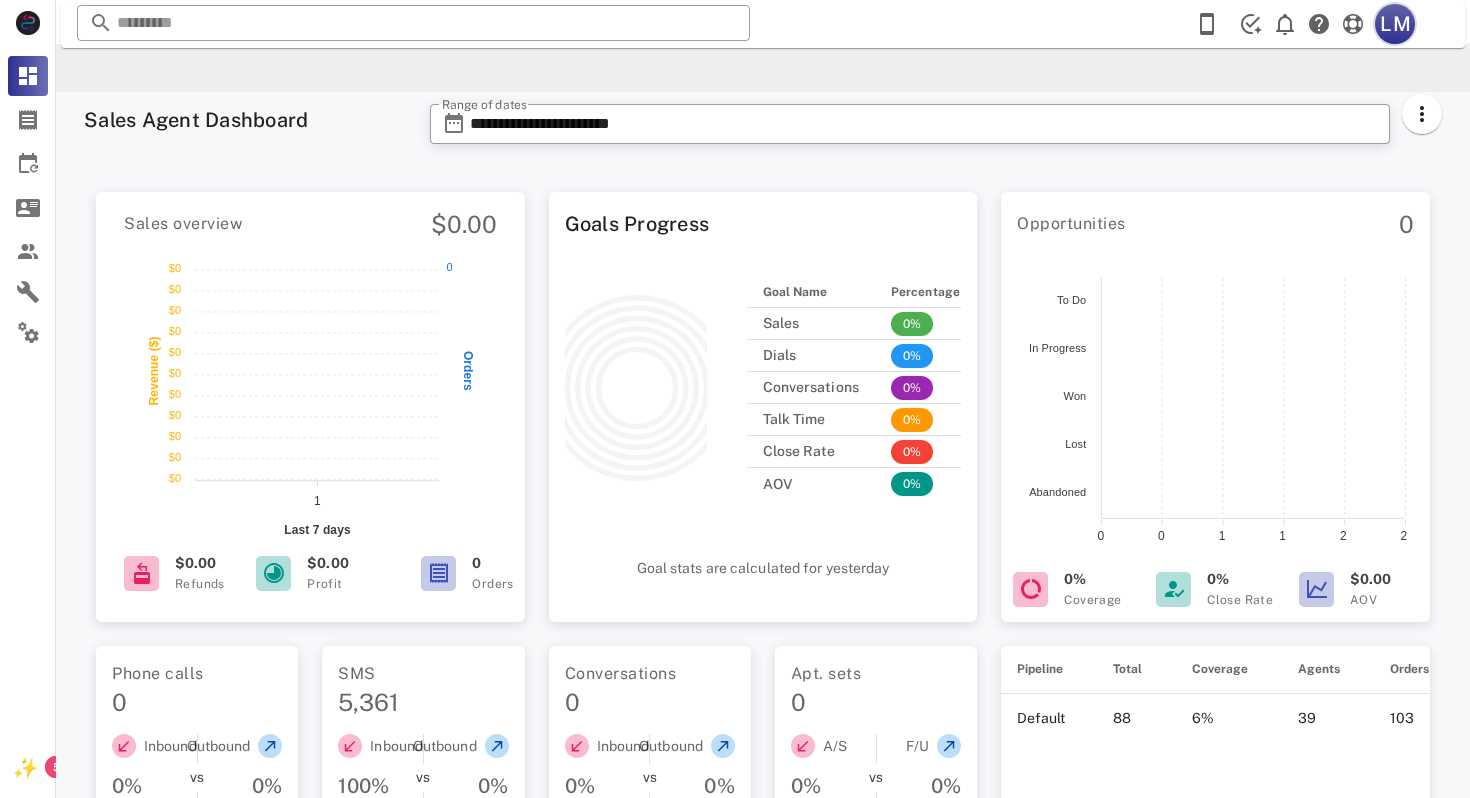 click on "LM" at bounding box center [1395, 24] 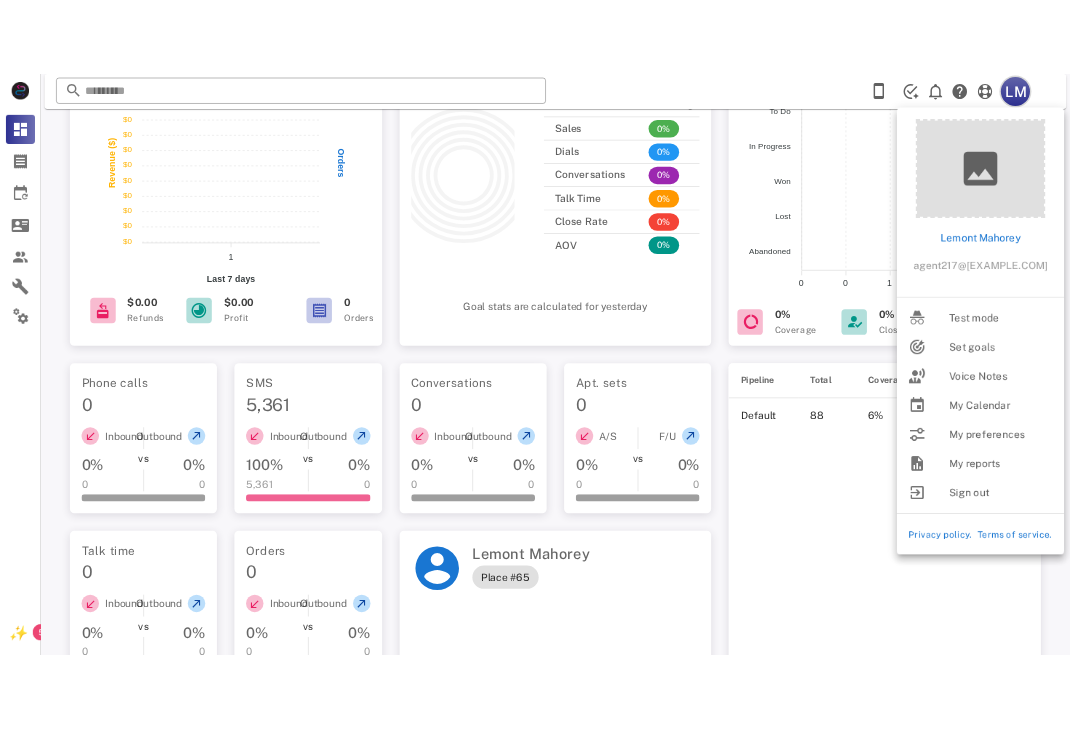 scroll, scrollTop: 0, scrollLeft: 0, axis: both 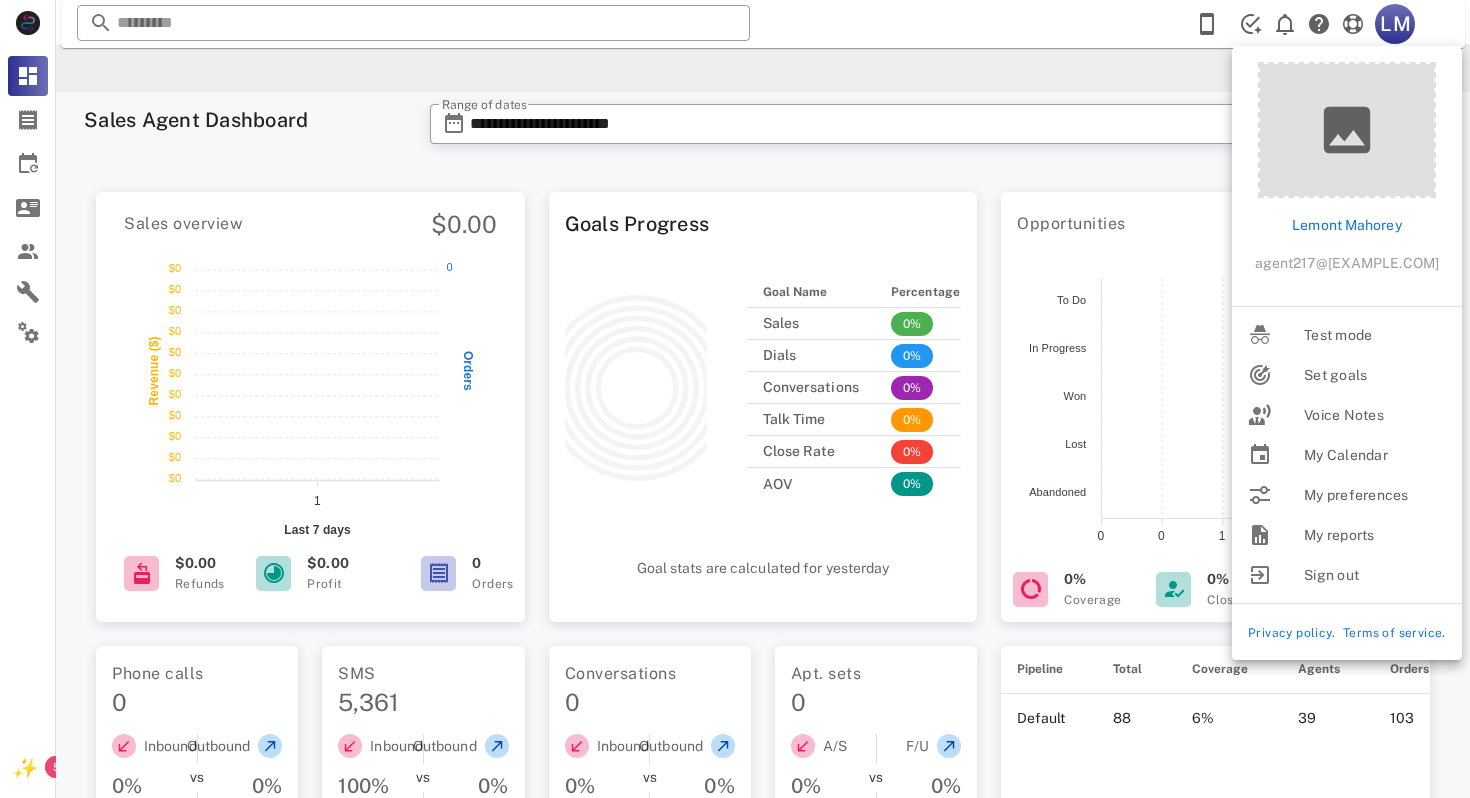 click on "Lemont [LAST] Place #65" at bounding box center [763, 724] 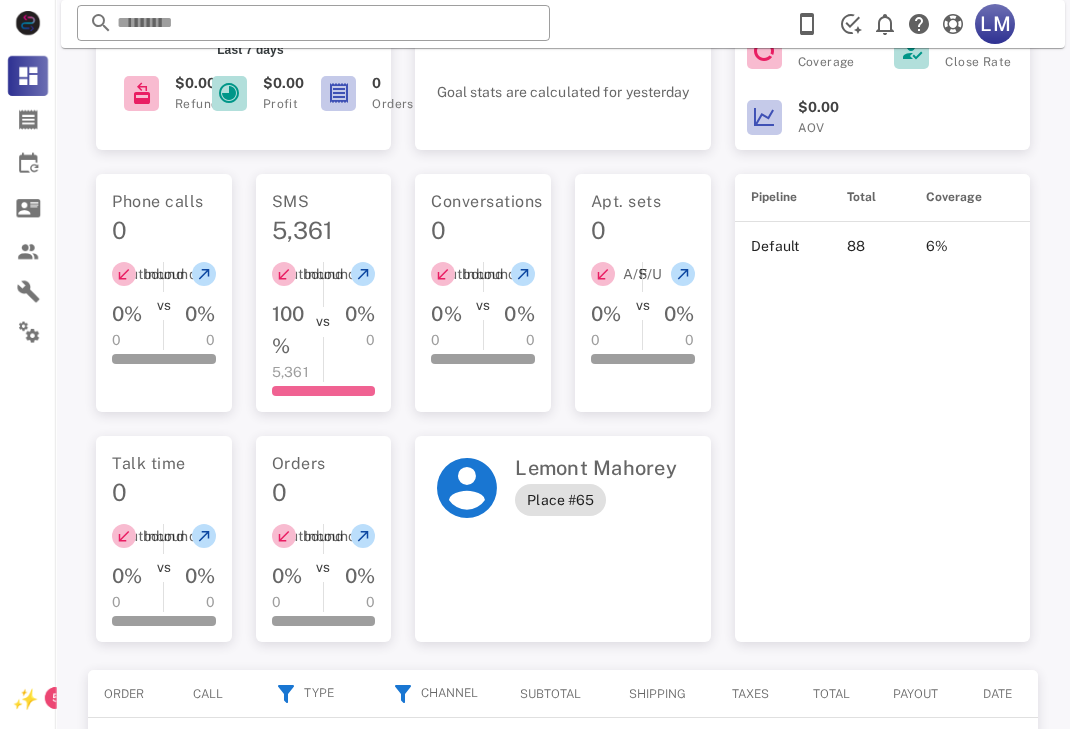 scroll, scrollTop: 486, scrollLeft: 0, axis: vertical 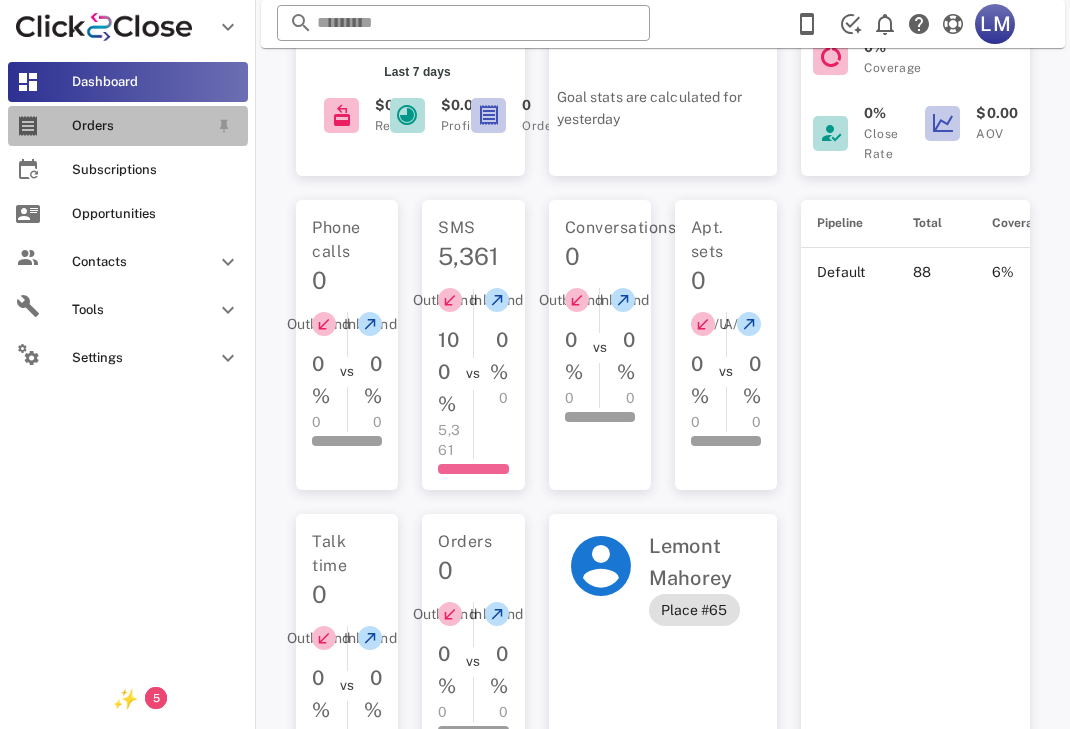 click on "Orders" at bounding box center [140, 126] 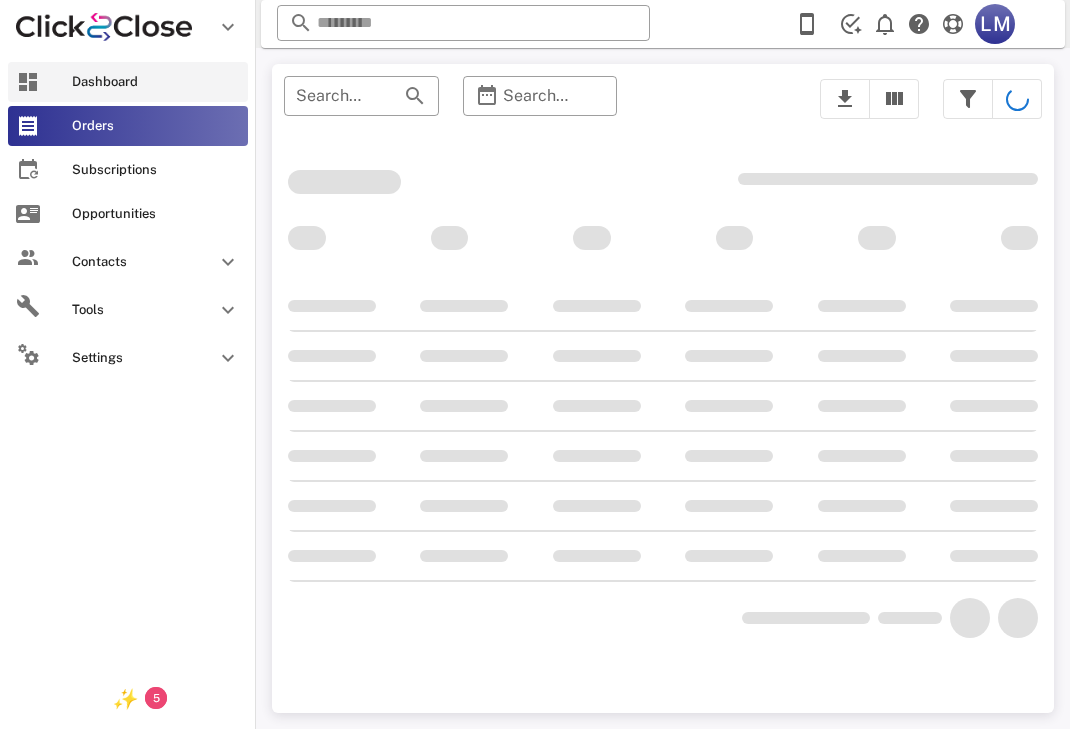 scroll, scrollTop: 0, scrollLeft: 0, axis: both 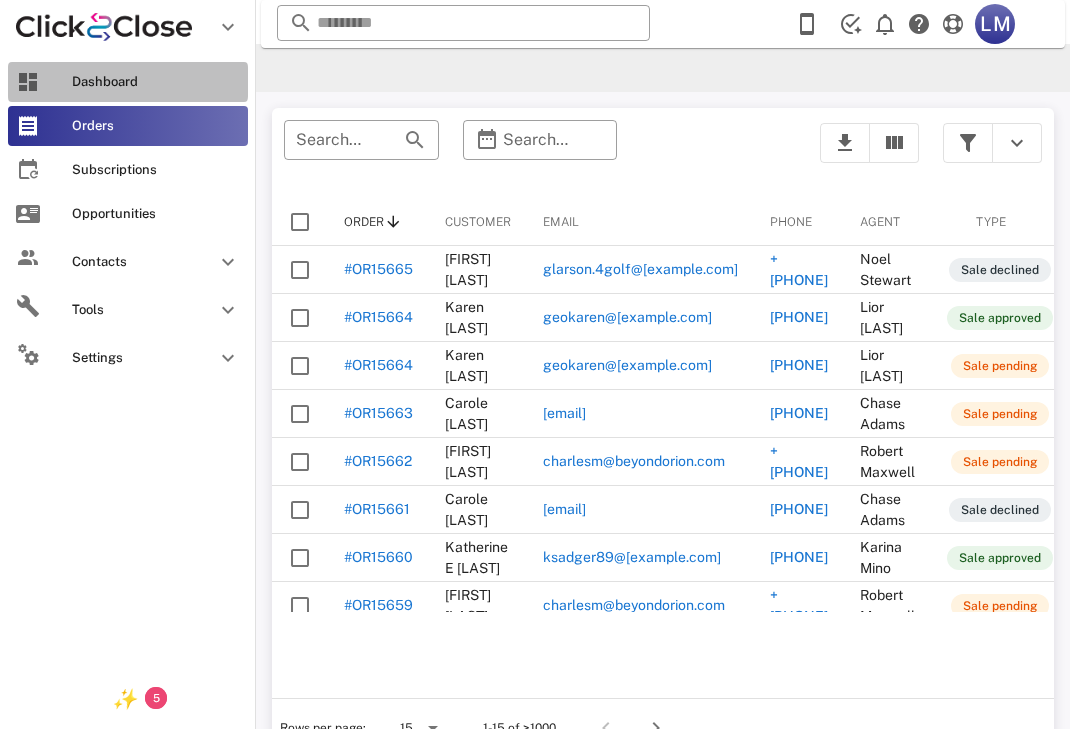 click on "Dashboard" at bounding box center (156, 82) 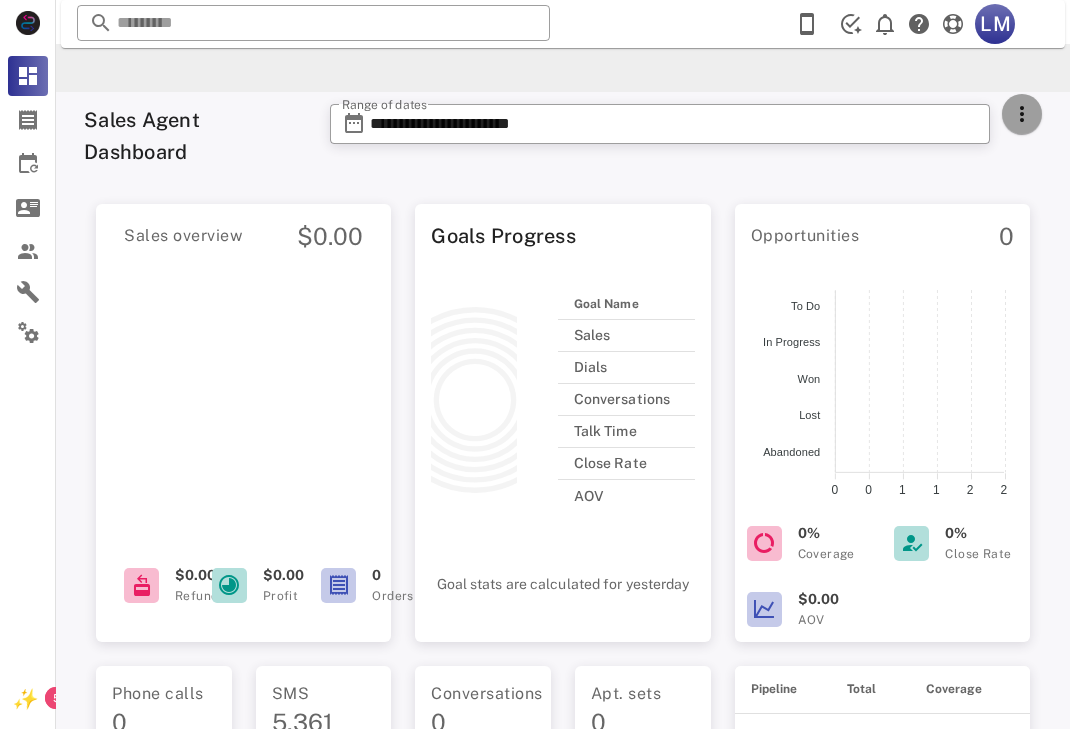 click at bounding box center [1022, 114] 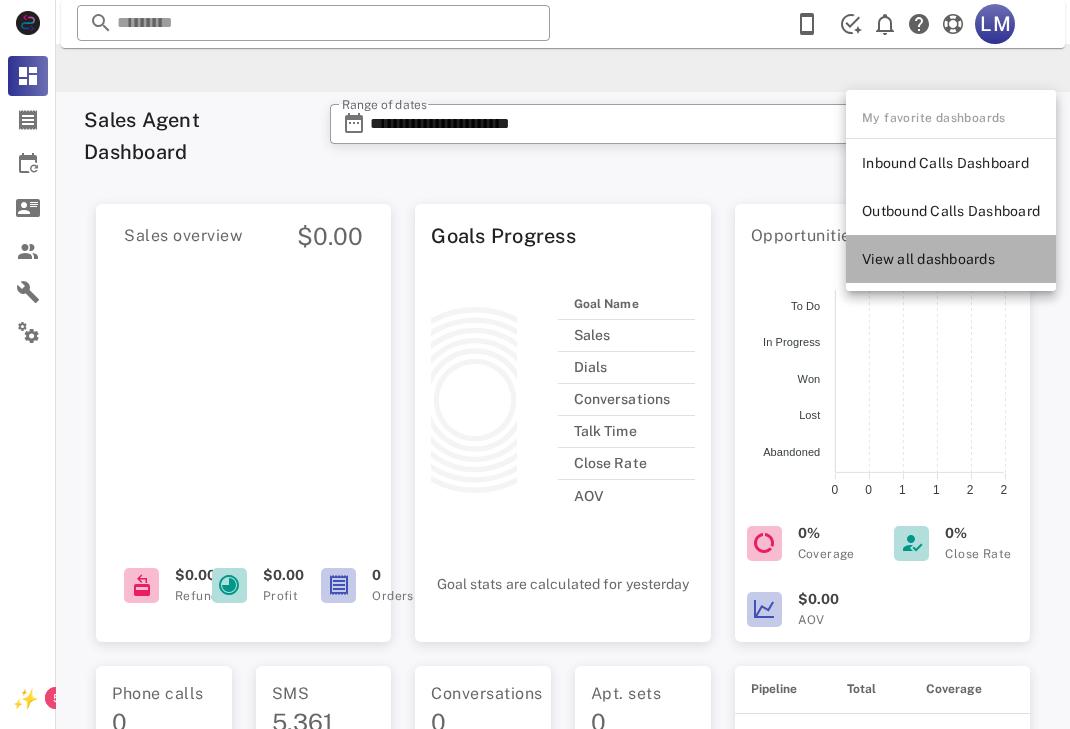 click on "View all dashboards" at bounding box center (951, 259) 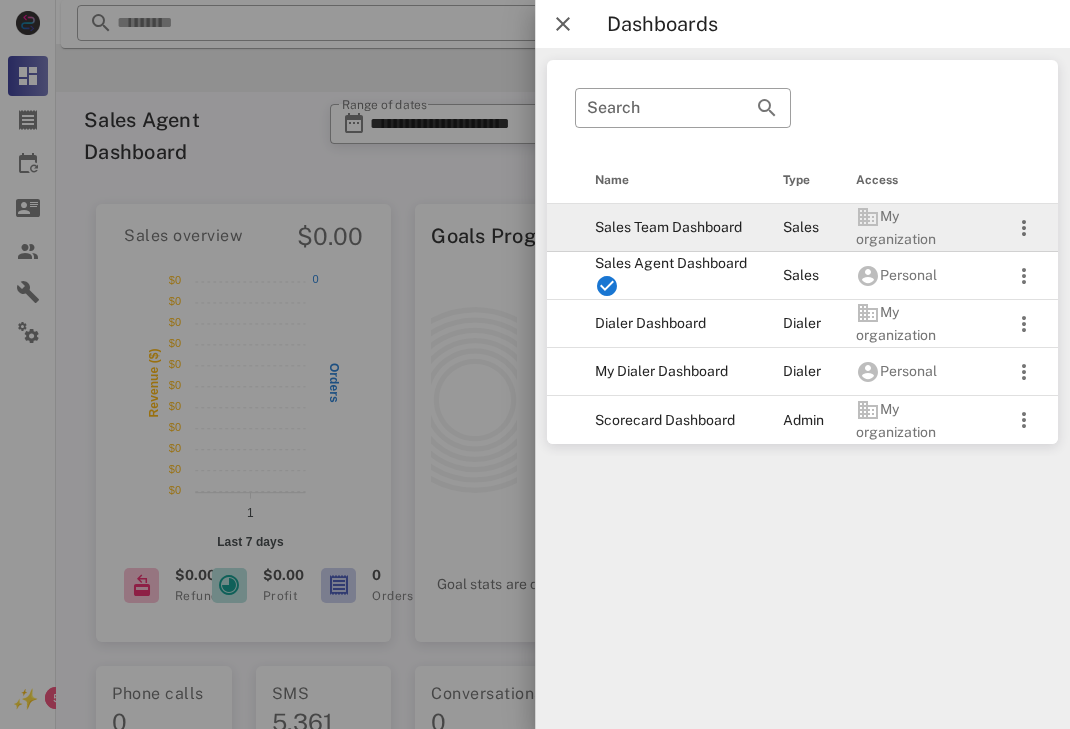 click on "Sales Team Dashboard" at bounding box center (673, 228) 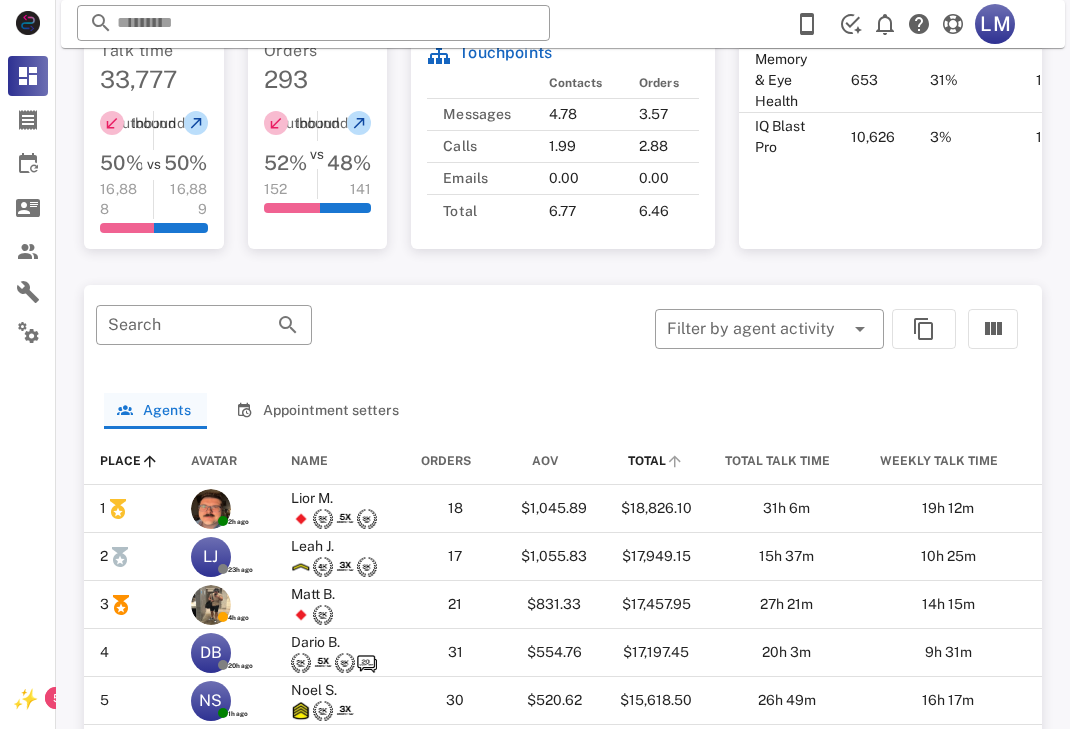 scroll, scrollTop: 1026, scrollLeft: 0, axis: vertical 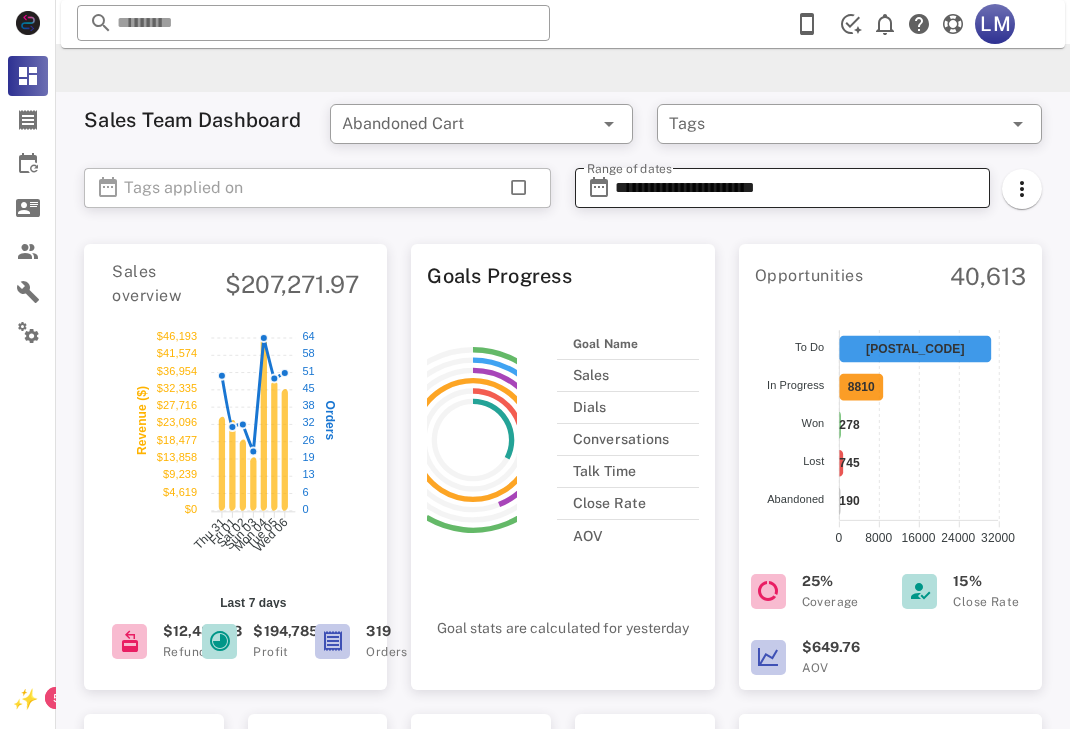 click on "**********" at bounding box center (796, 188) 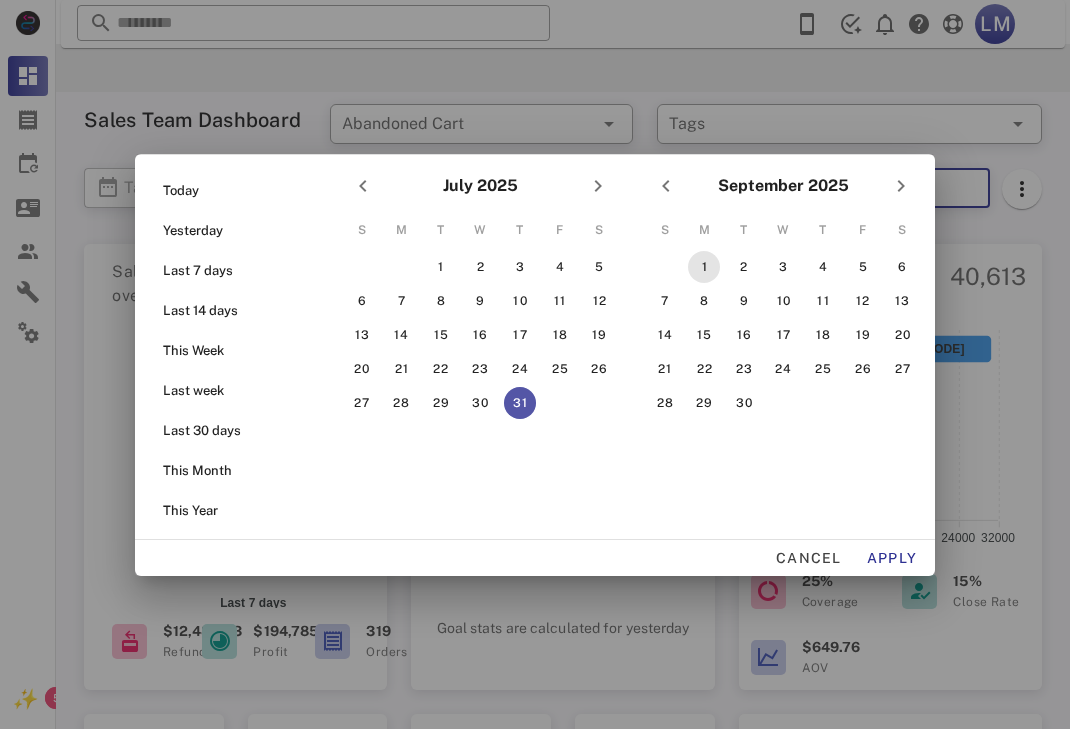 click on "1" at bounding box center (704, 267) 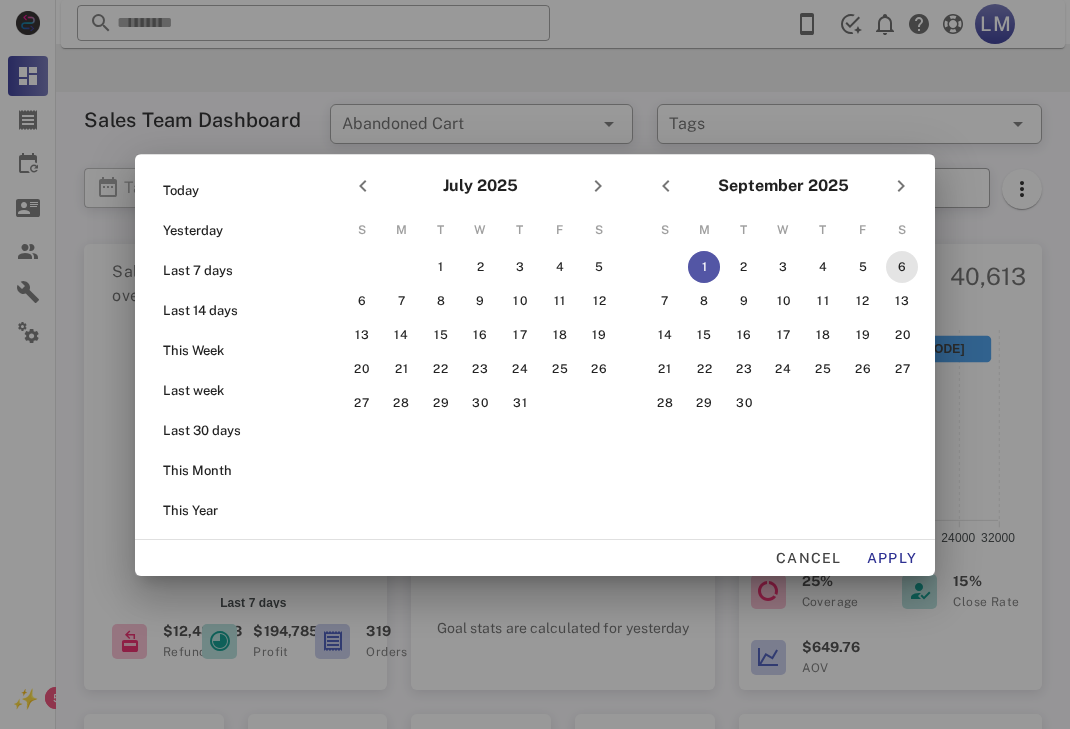 click on "6" at bounding box center [902, 267] 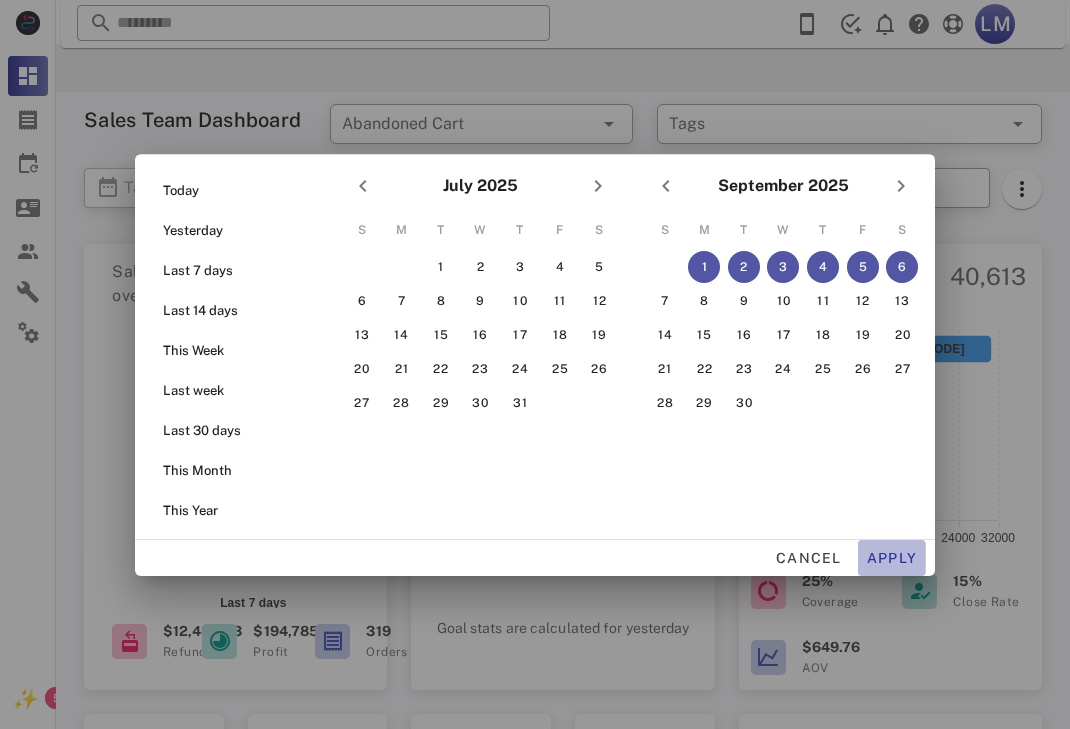 click on "Apply" at bounding box center [892, 558] 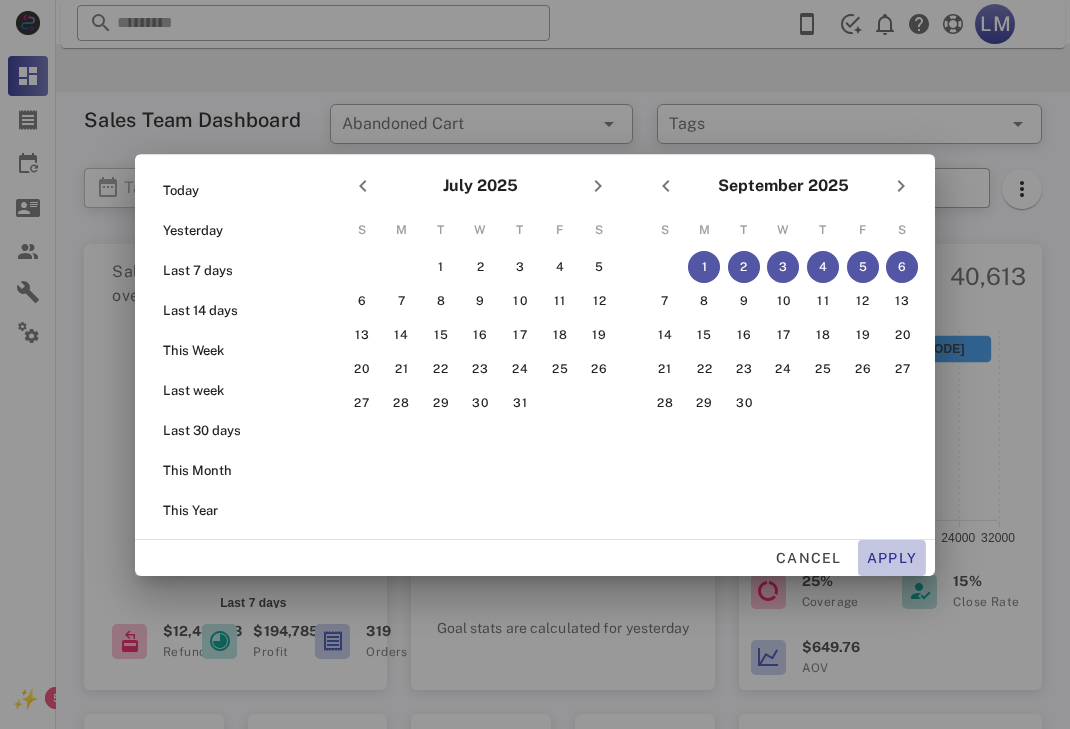 type on "**********" 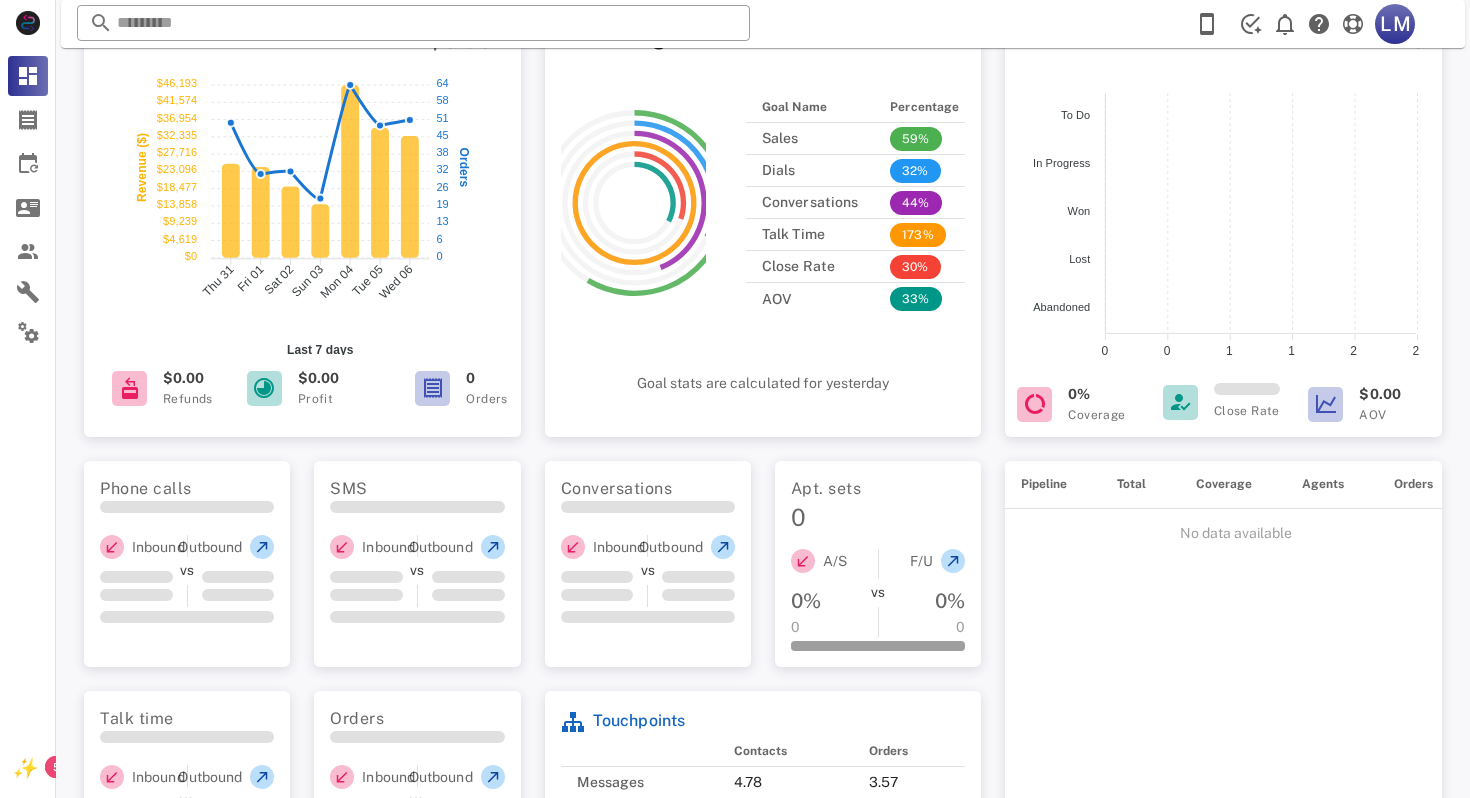 scroll, scrollTop: 0, scrollLeft: 0, axis: both 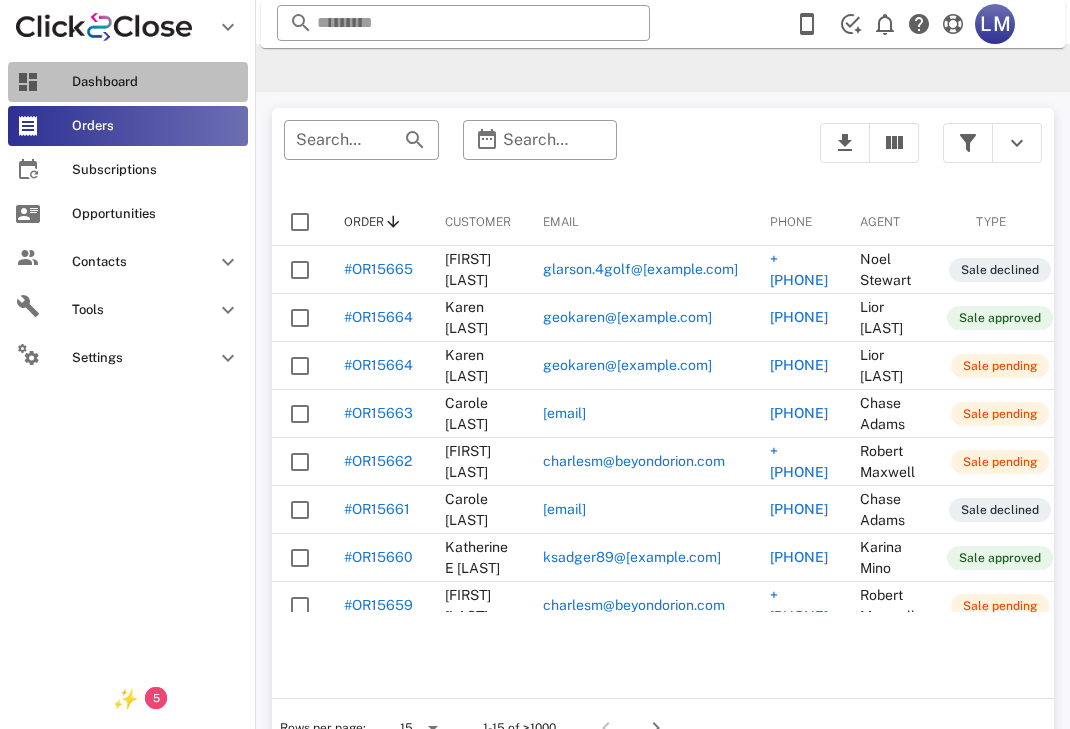 click on "Dashboard" at bounding box center [156, 82] 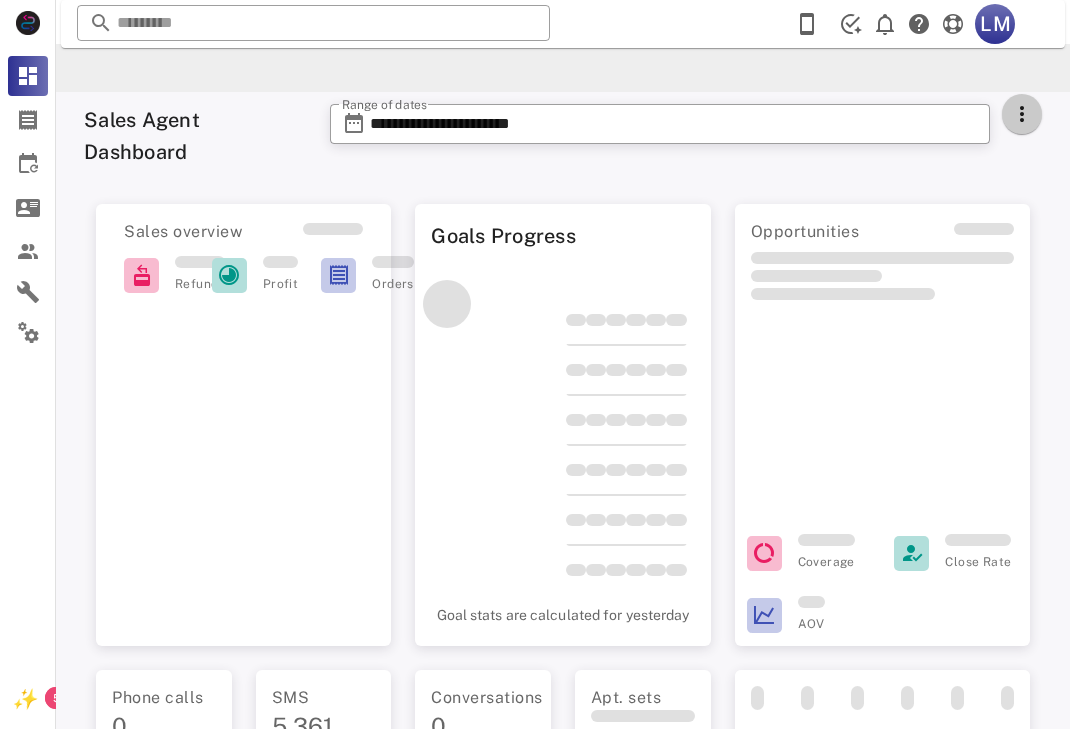 click at bounding box center [1022, 114] 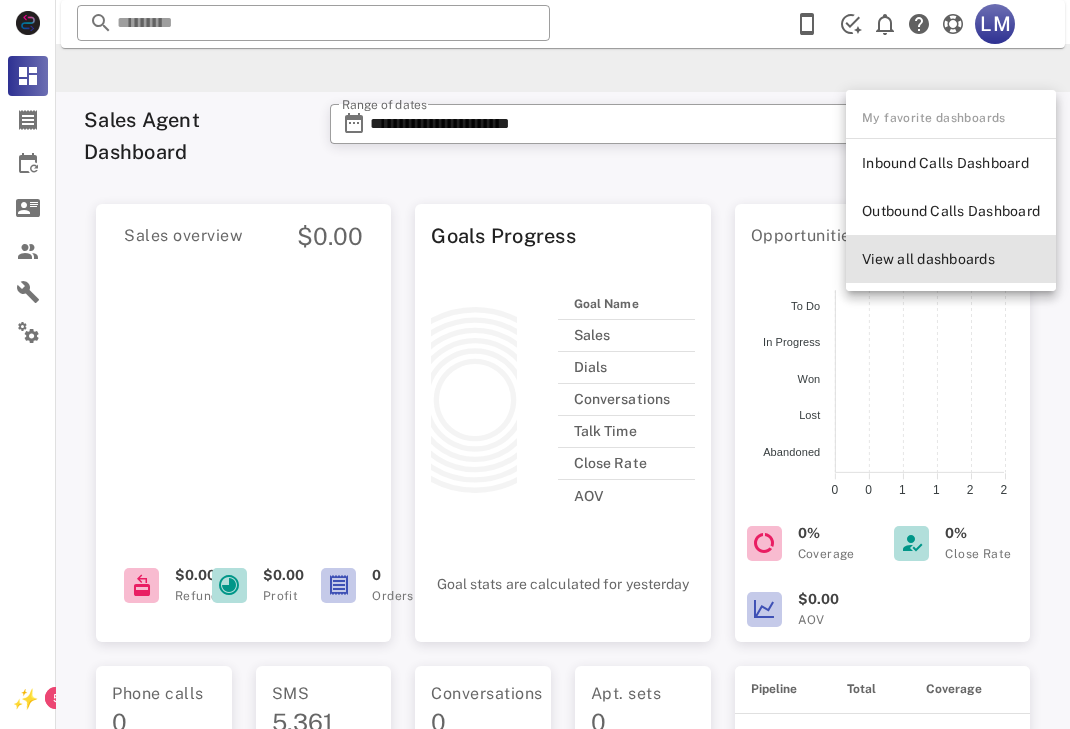 click on "View all dashboards" at bounding box center (951, 259) 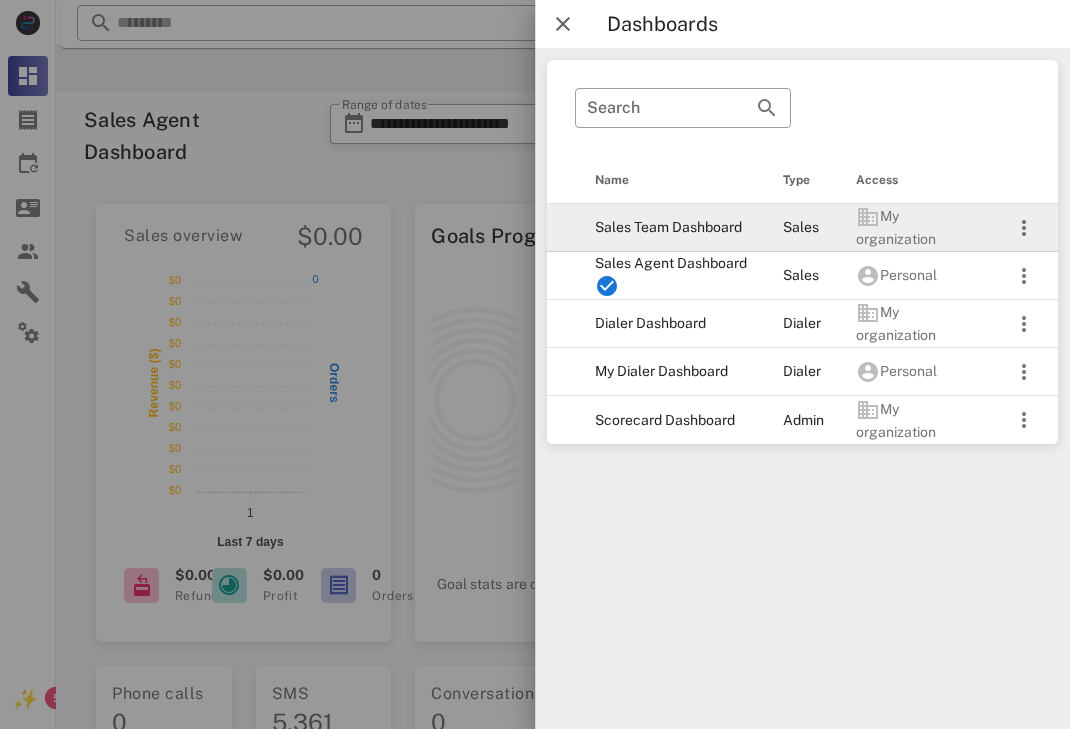 click on "Sales Team Dashboard" at bounding box center (673, 228) 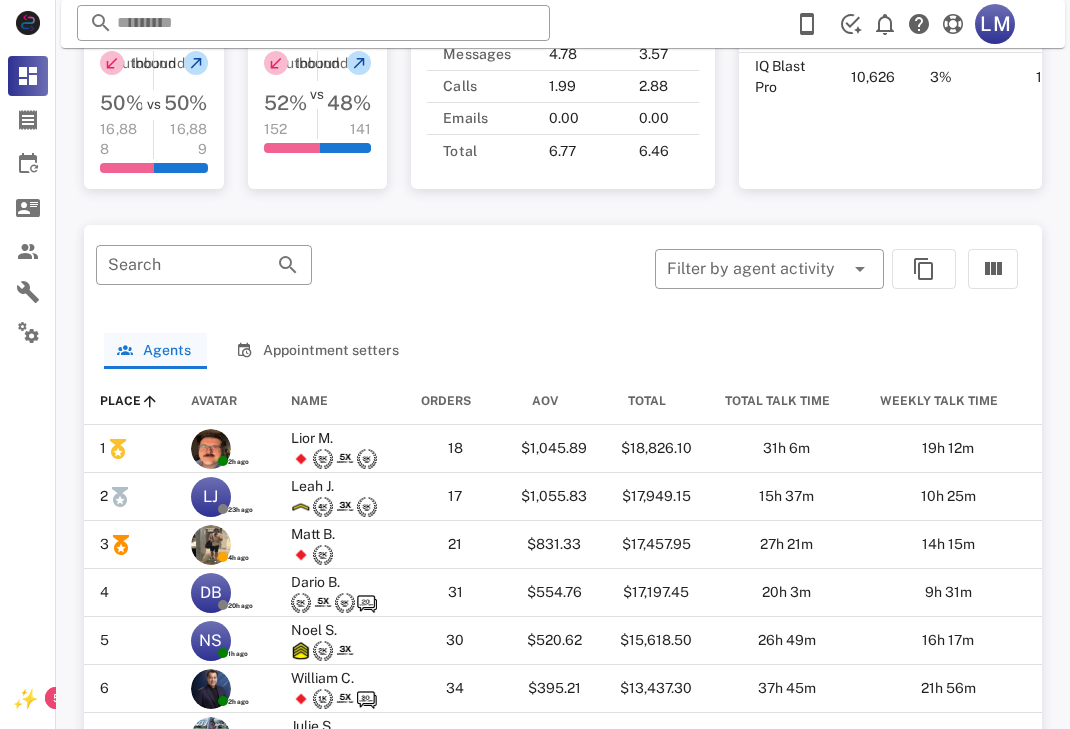 scroll, scrollTop: 1049, scrollLeft: 0, axis: vertical 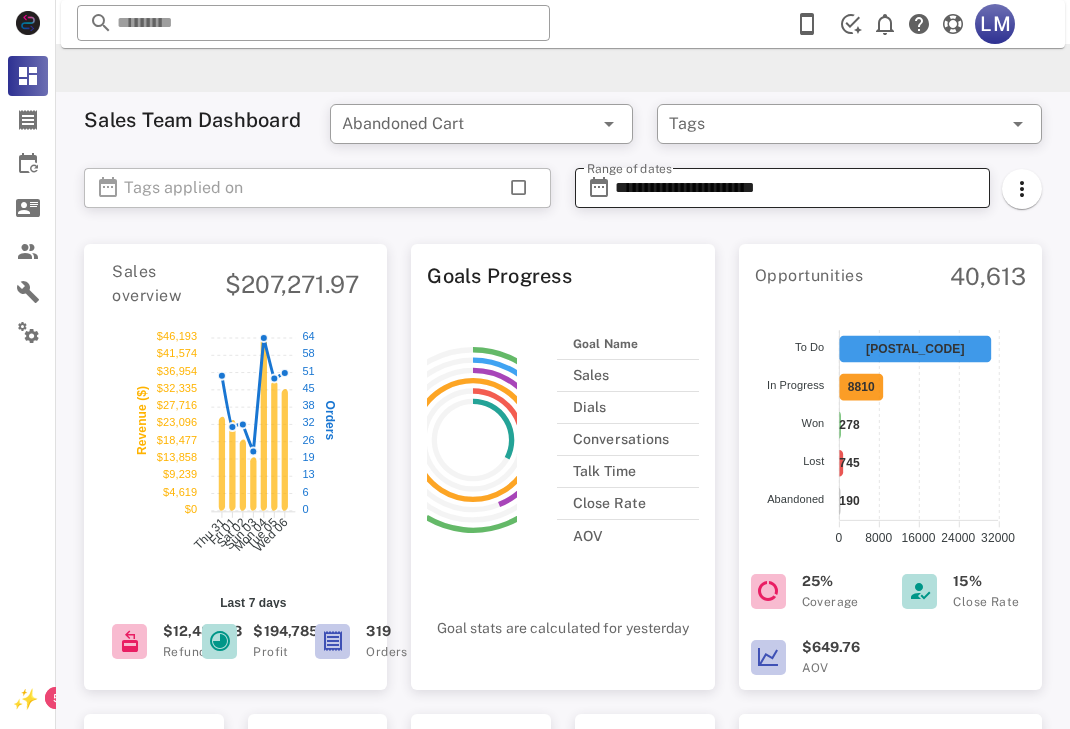 click on "**********" at bounding box center (796, 188) 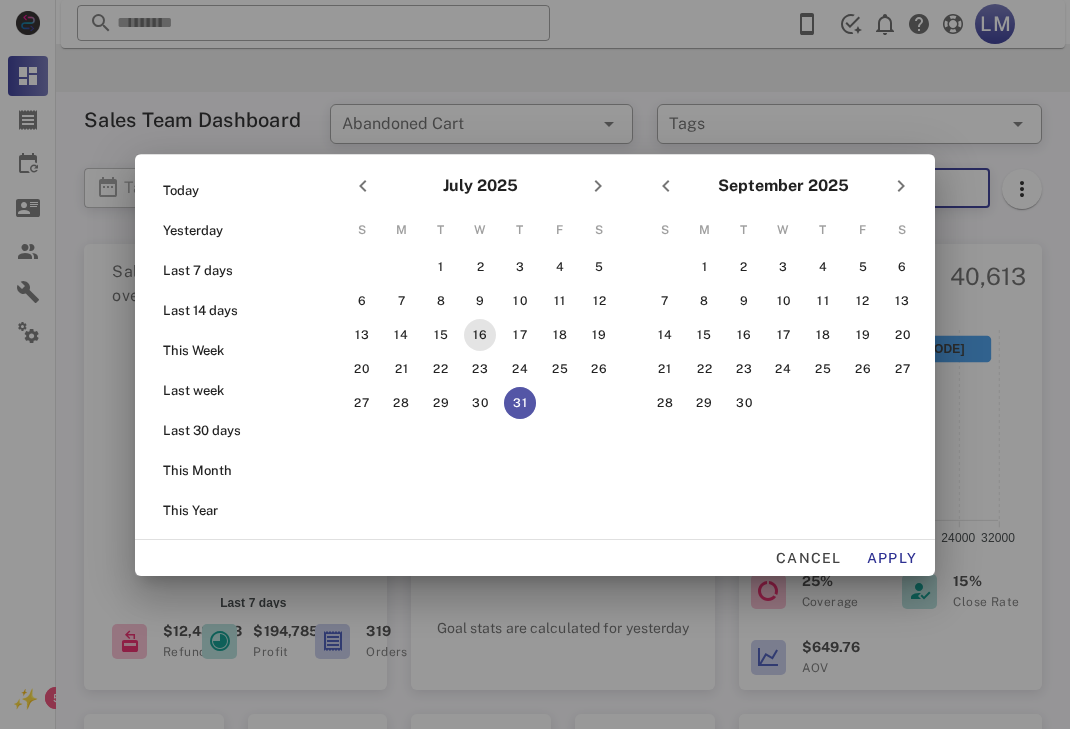click on "16" at bounding box center [480, 335] 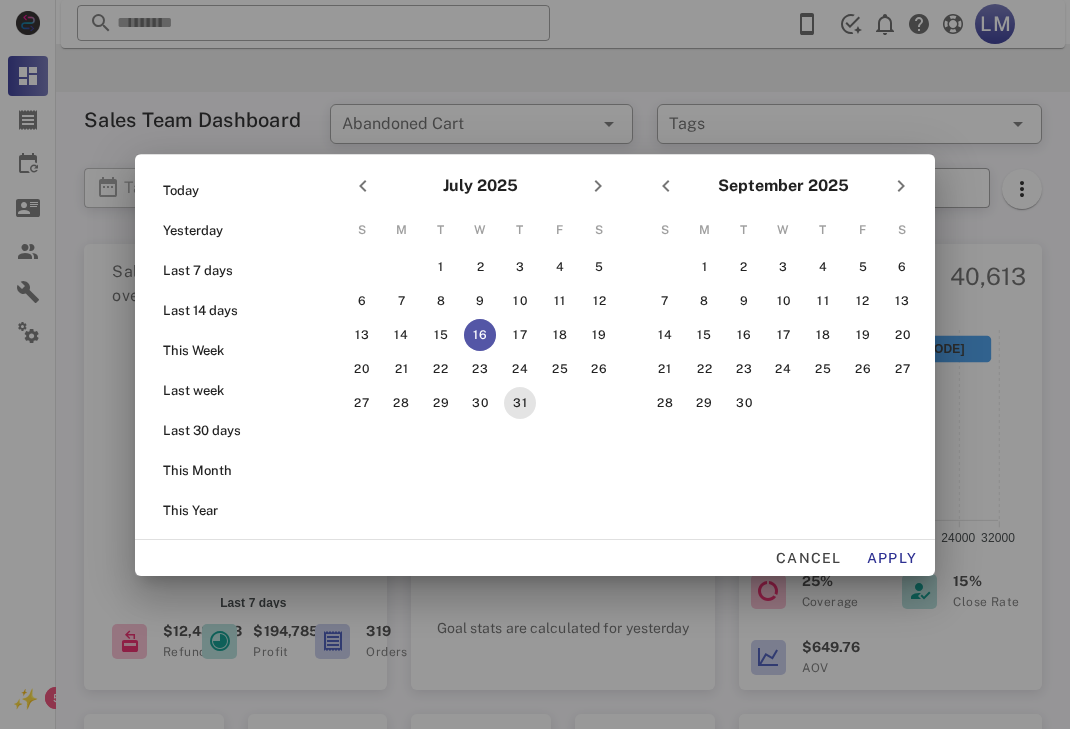 click on "31" at bounding box center (520, 403) 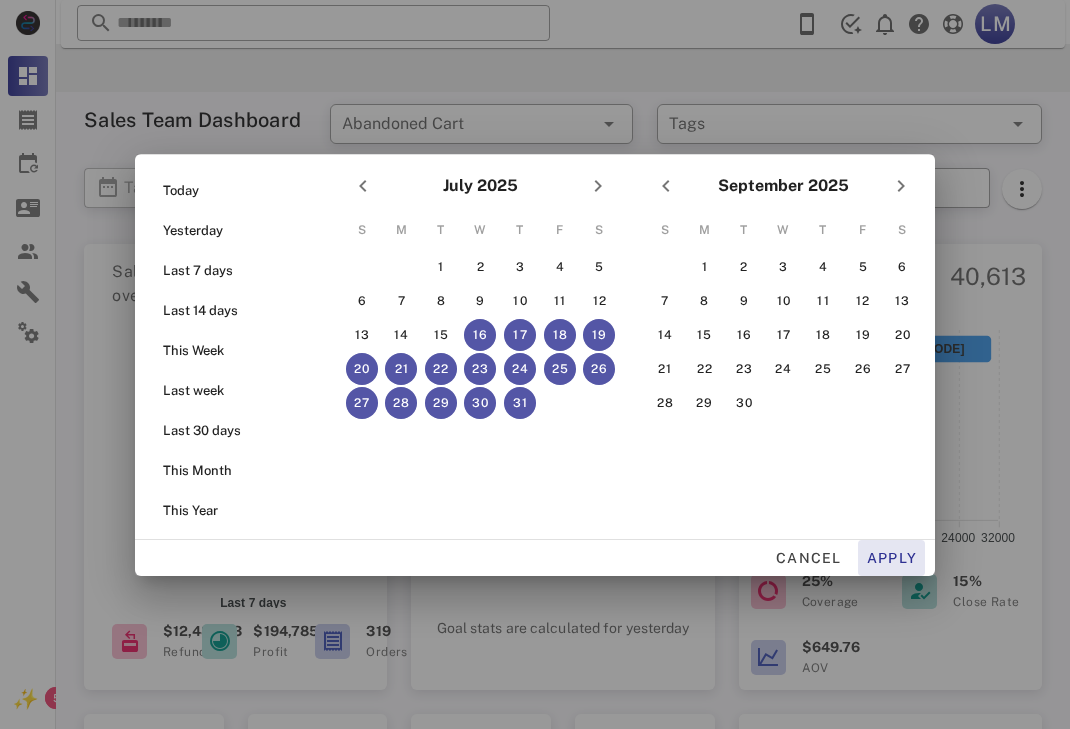 click on "Apply" at bounding box center [892, 558] 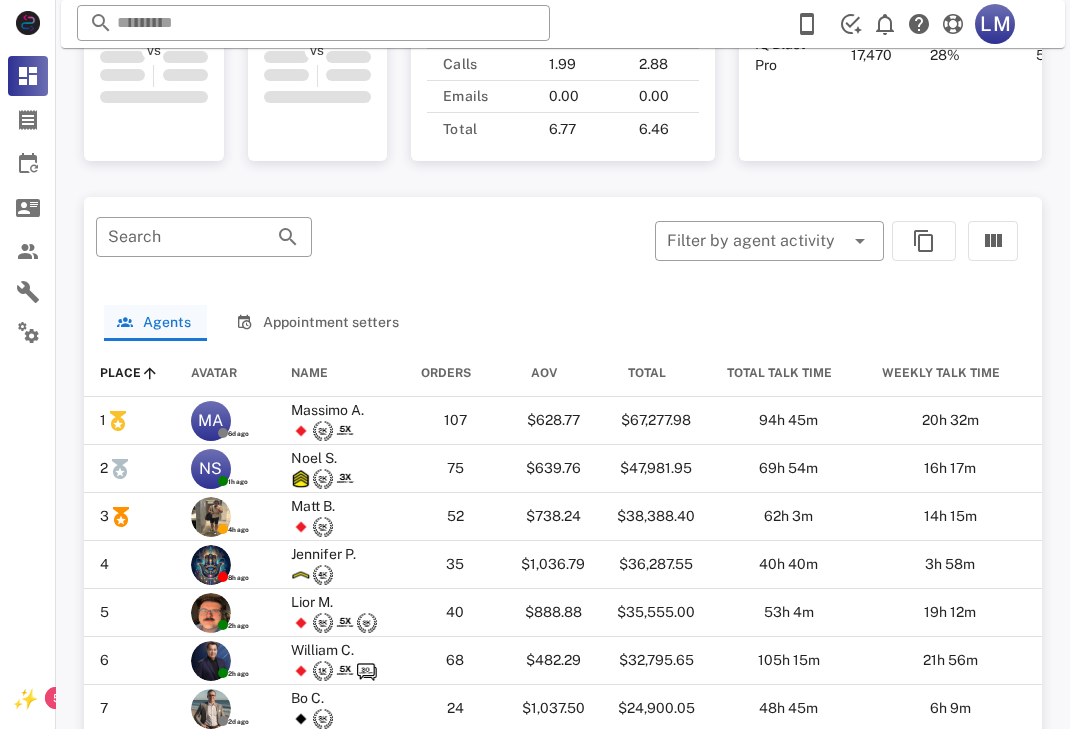 scroll, scrollTop: 1176, scrollLeft: 0, axis: vertical 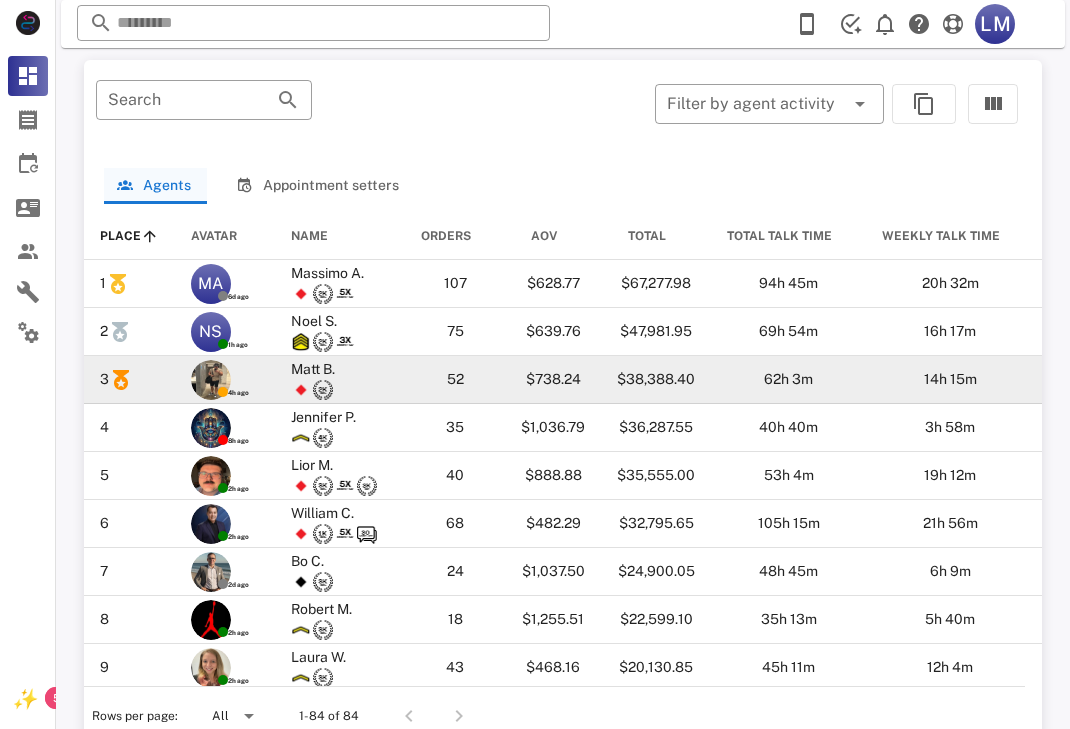 click at bounding box center (211, 380) 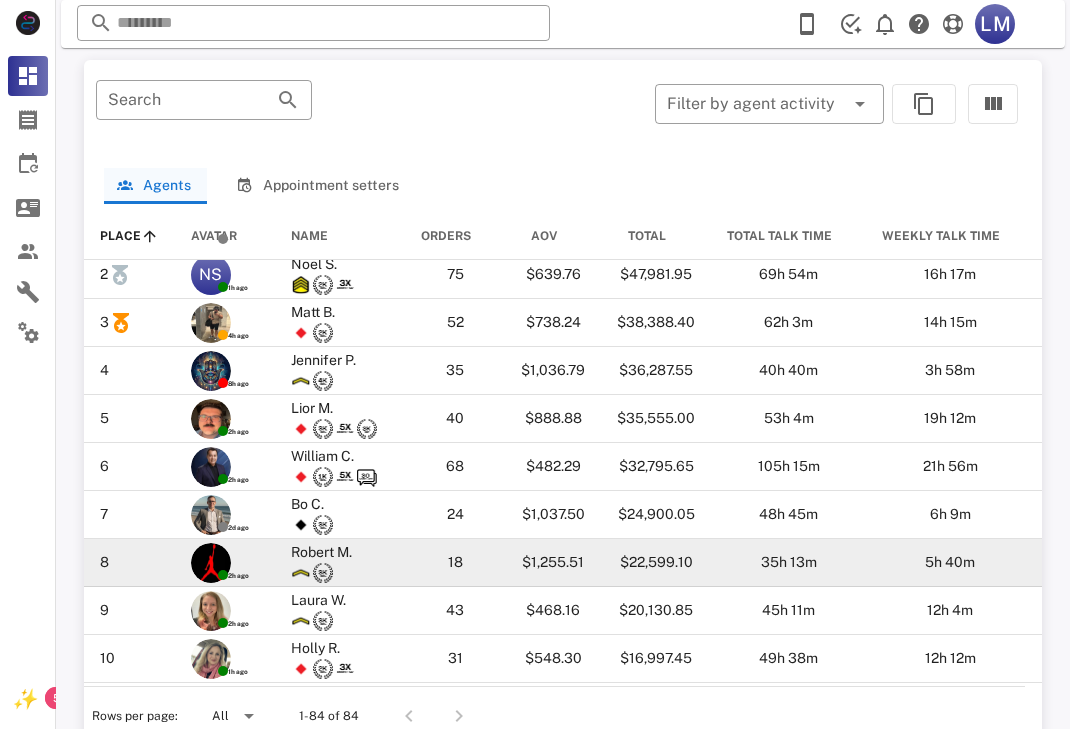 scroll, scrollTop: 0, scrollLeft: 0, axis: both 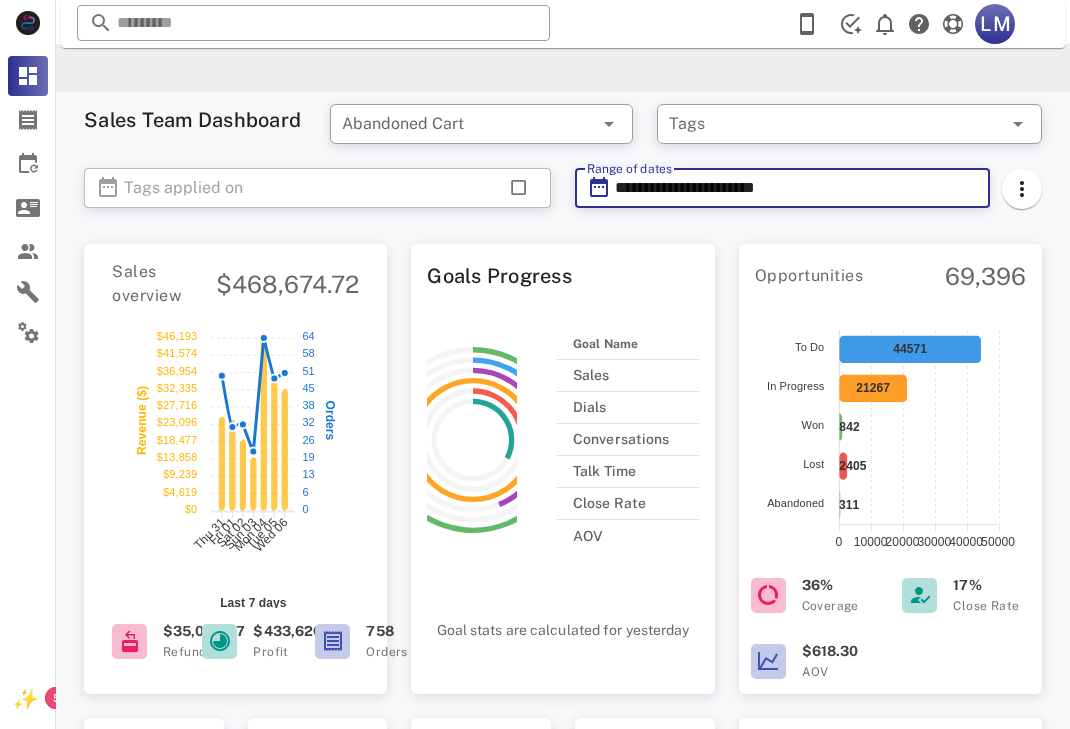 click on "**********" at bounding box center (796, 188) 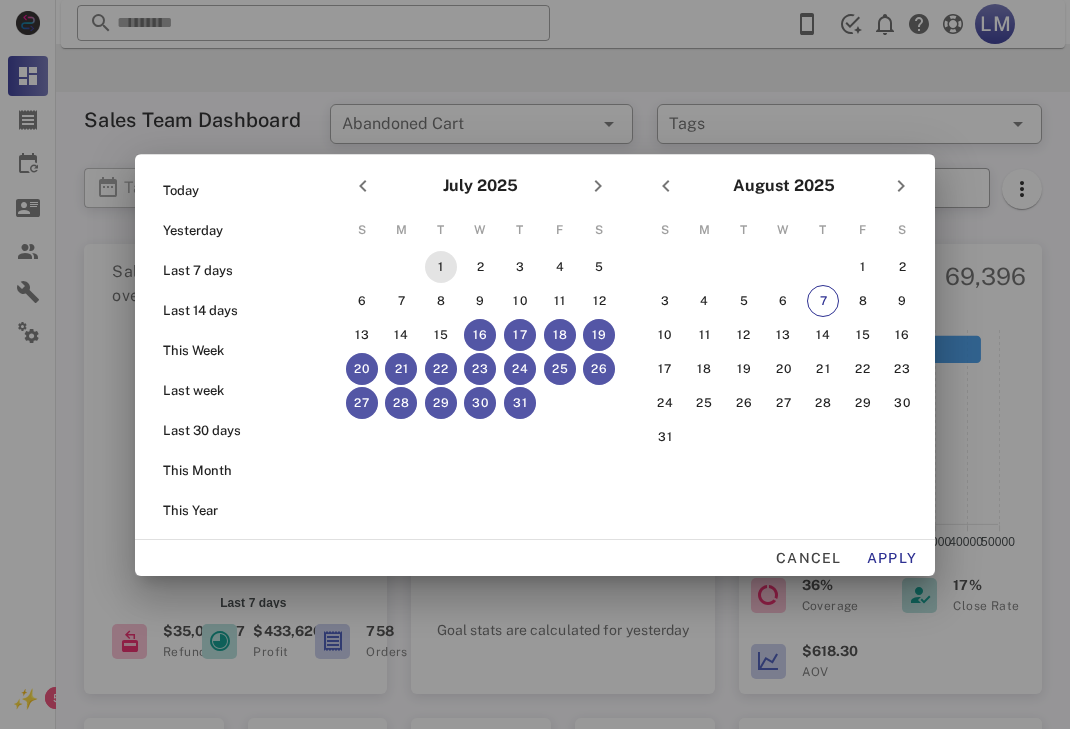 click on "1" at bounding box center (441, 267) 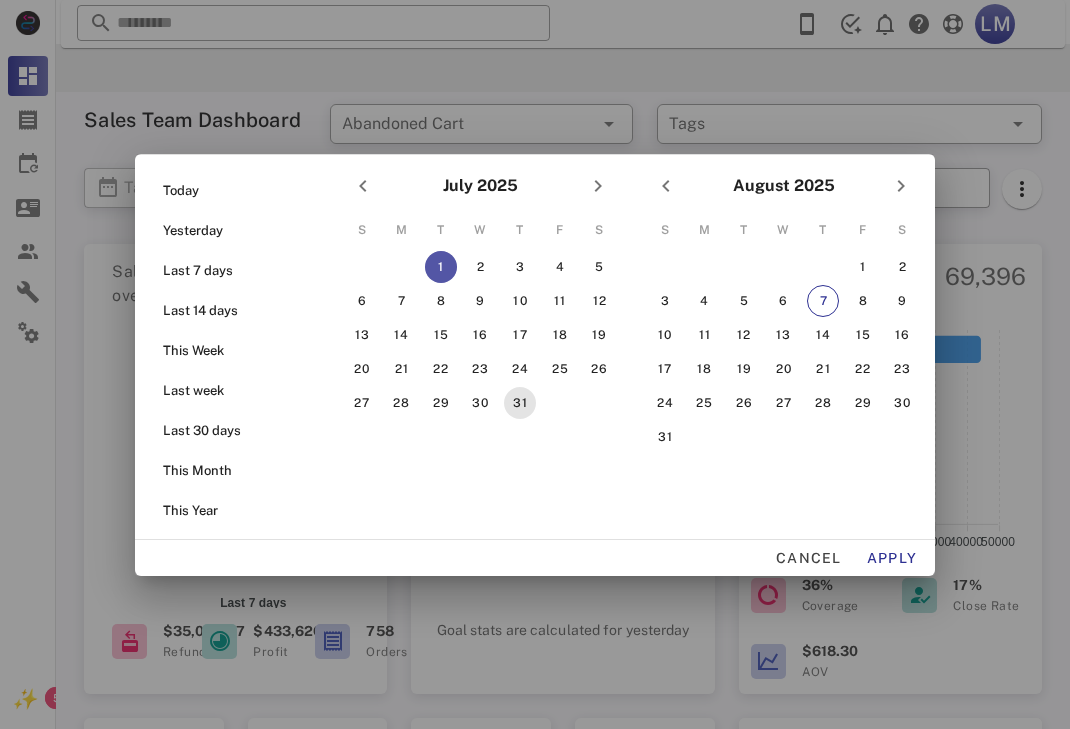 click on "31" at bounding box center [520, 403] 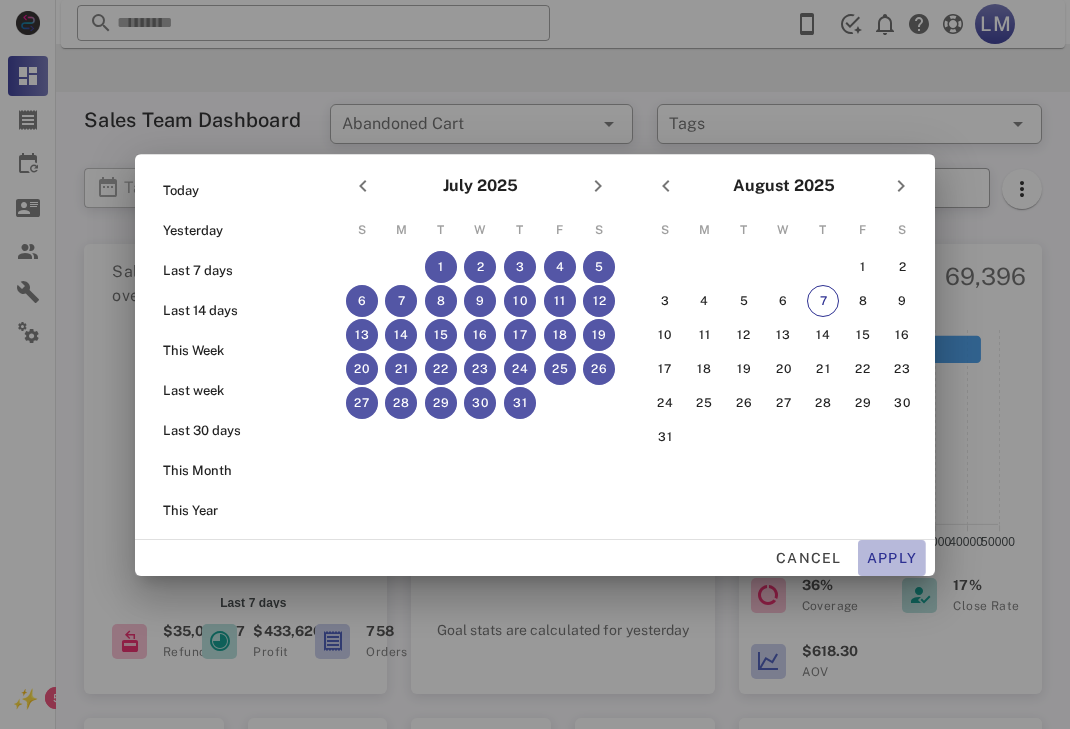 click on "Apply" at bounding box center [892, 558] 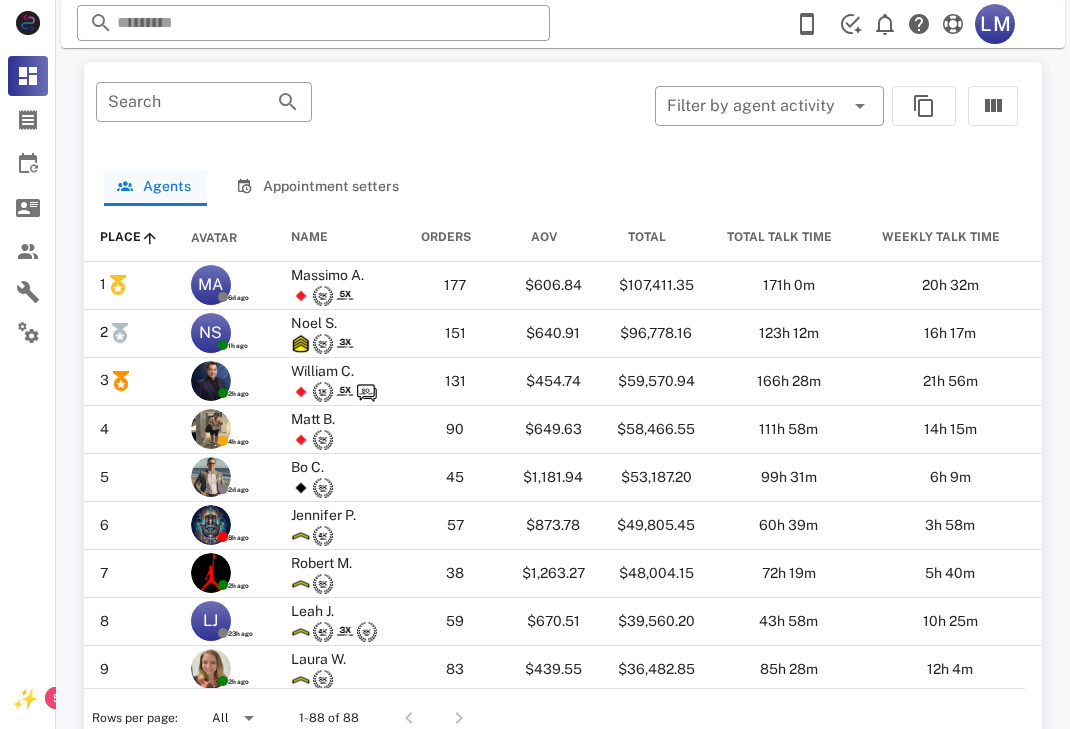 scroll, scrollTop: 1101, scrollLeft: 0, axis: vertical 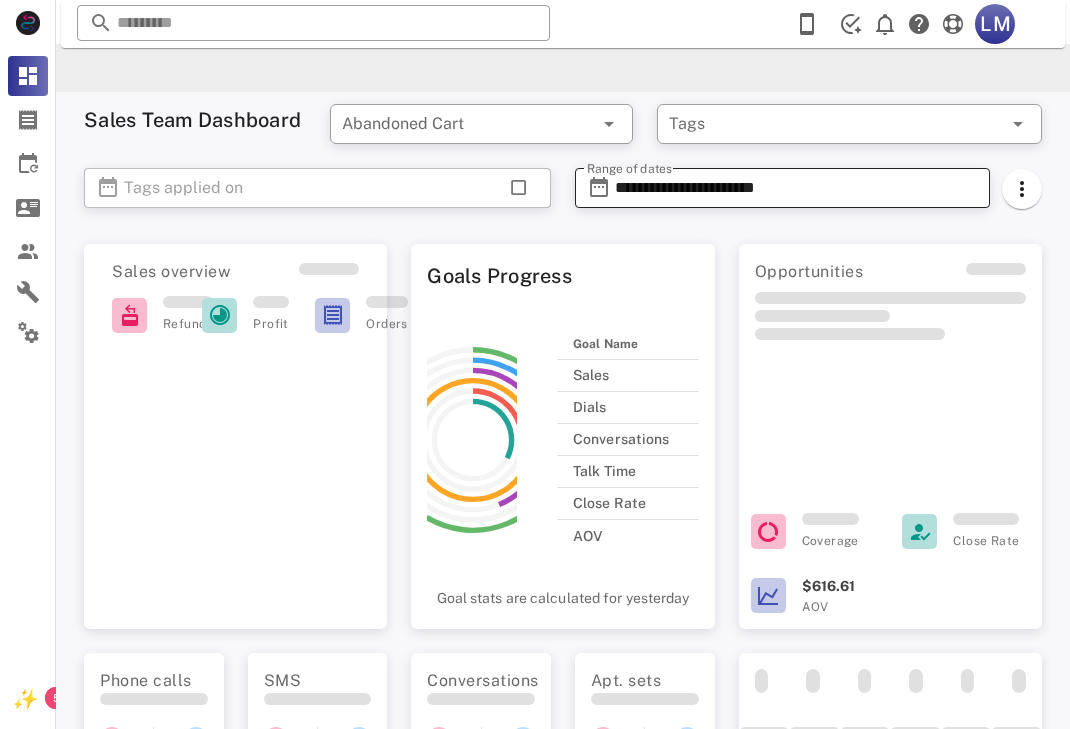 click on "**********" at bounding box center (796, 188) 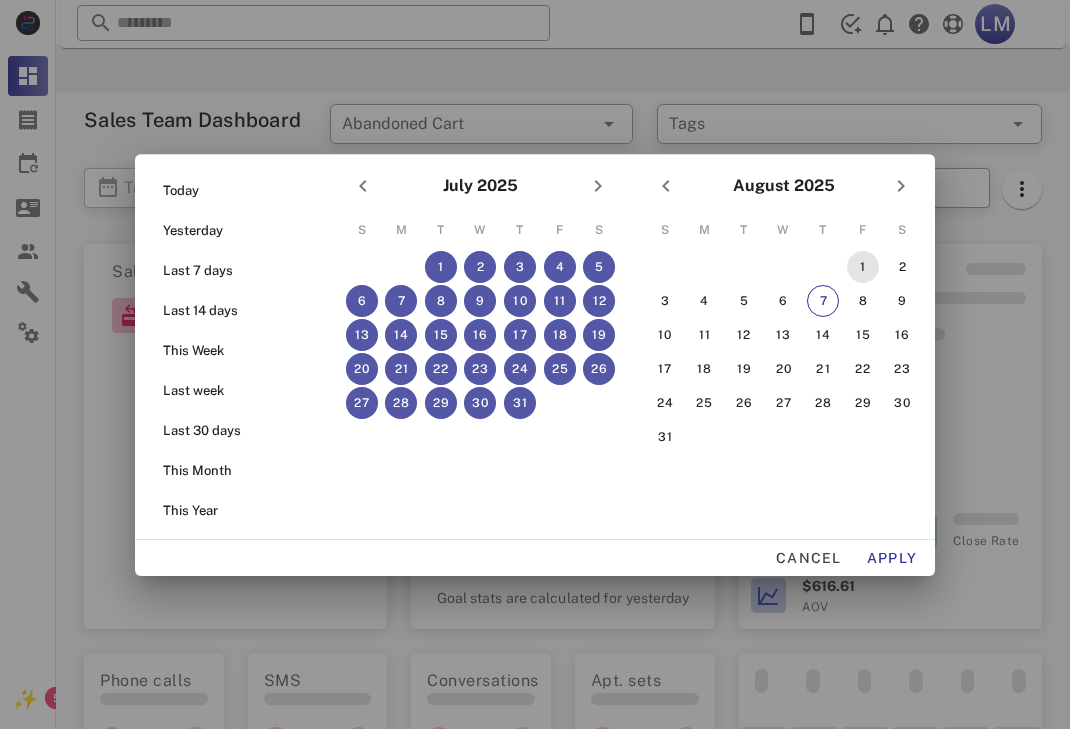 click on "1" at bounding box center (863, 267) 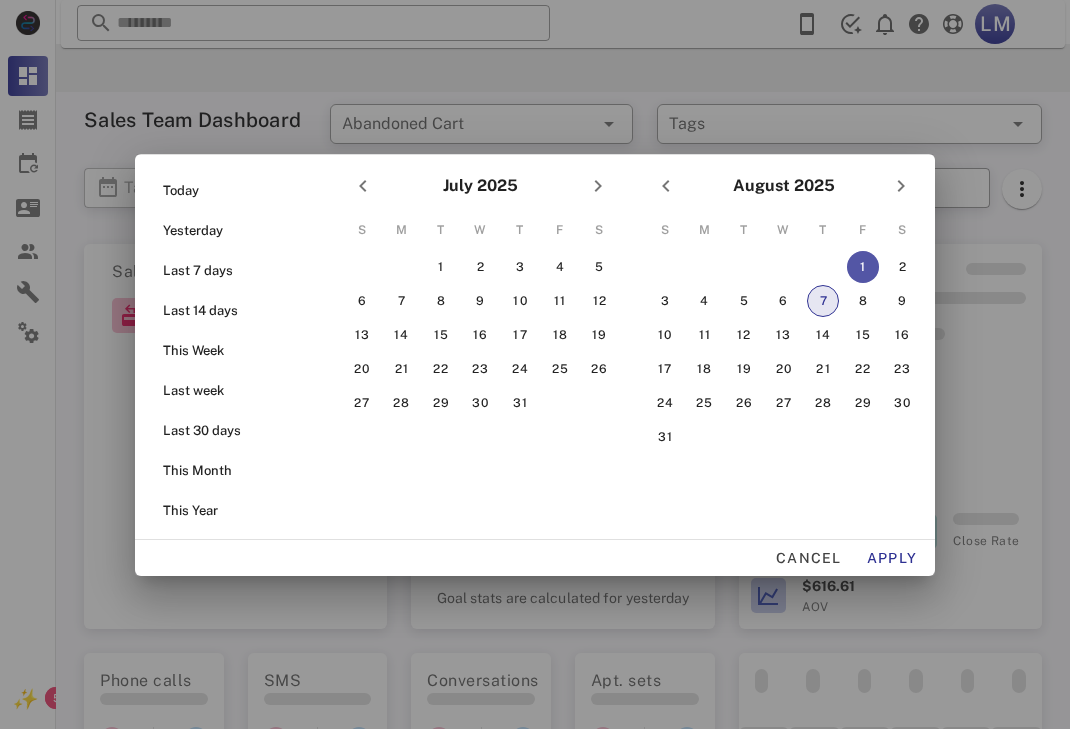 click on "7" at bounding box center (823, 301) 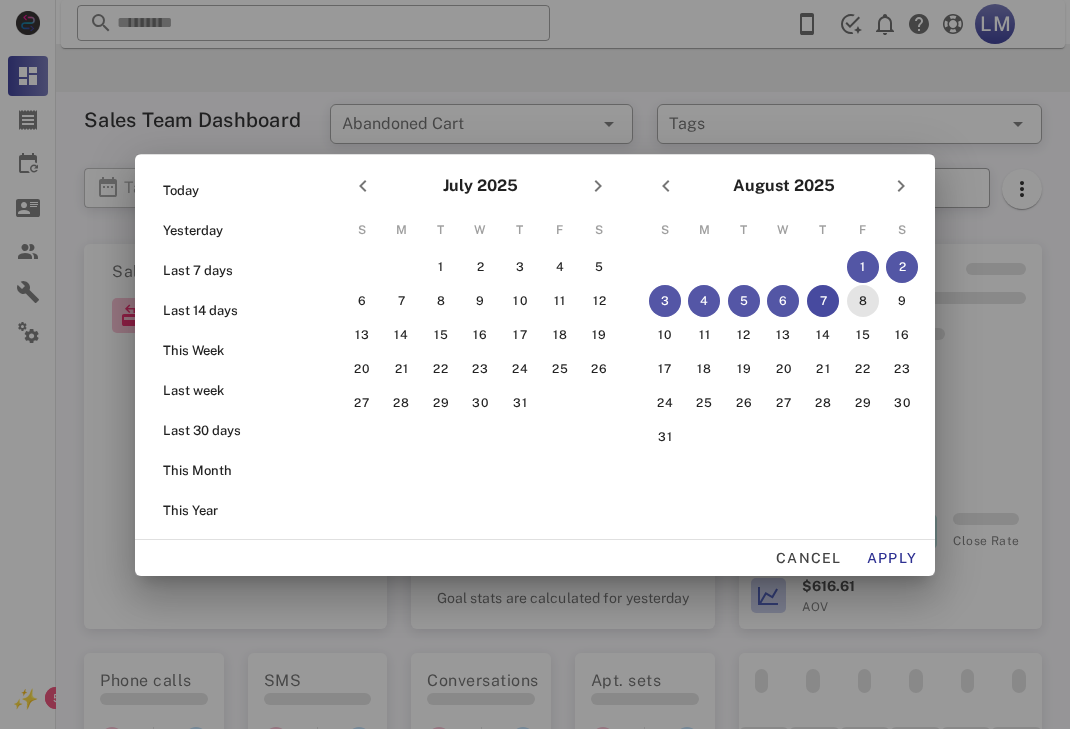click on "8" at bounding box center (863, 301) 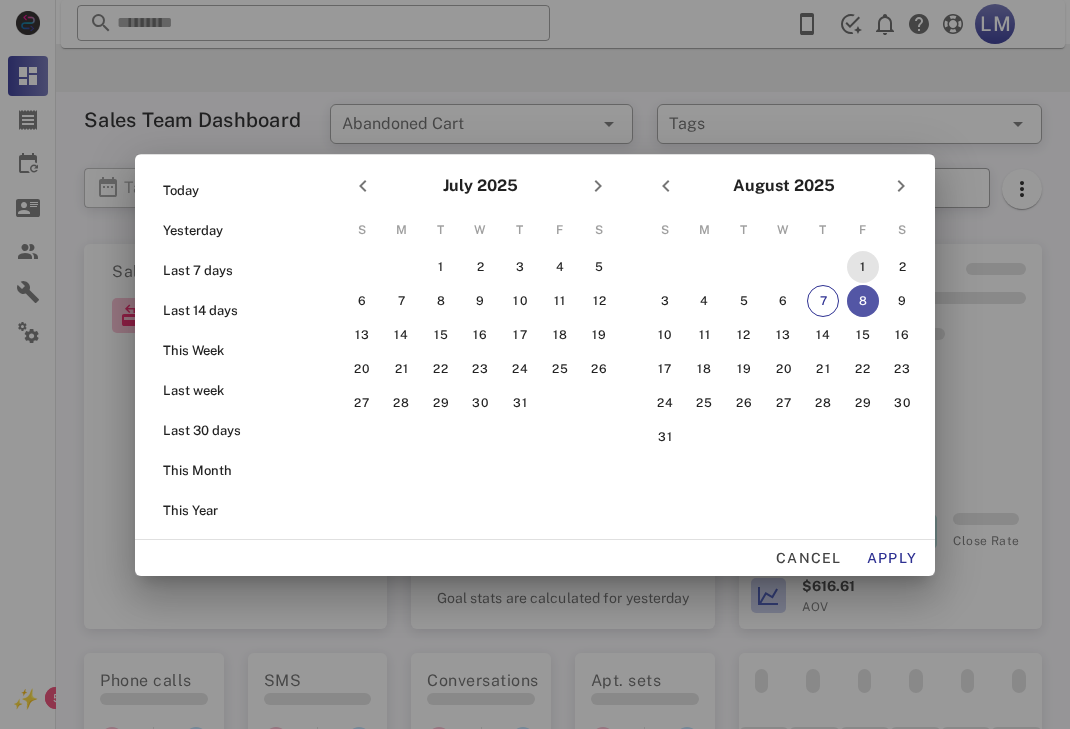click on "1" at bounding box center [863, 267] 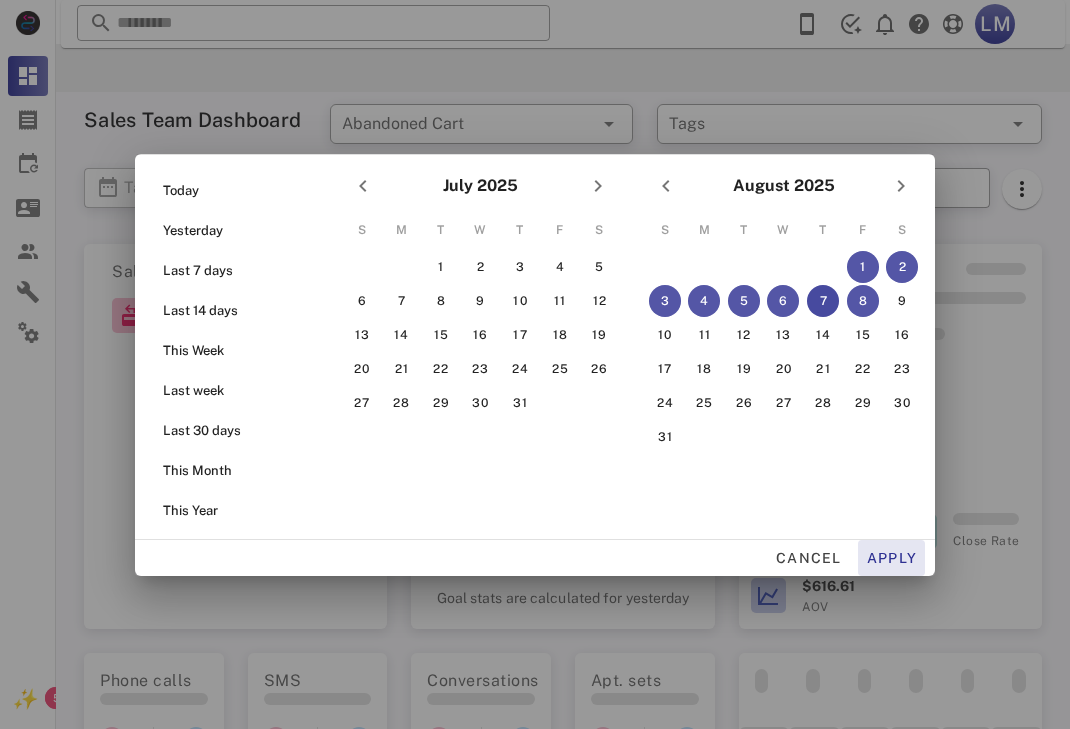 click on "Apply" at bounding box center [892, 558] 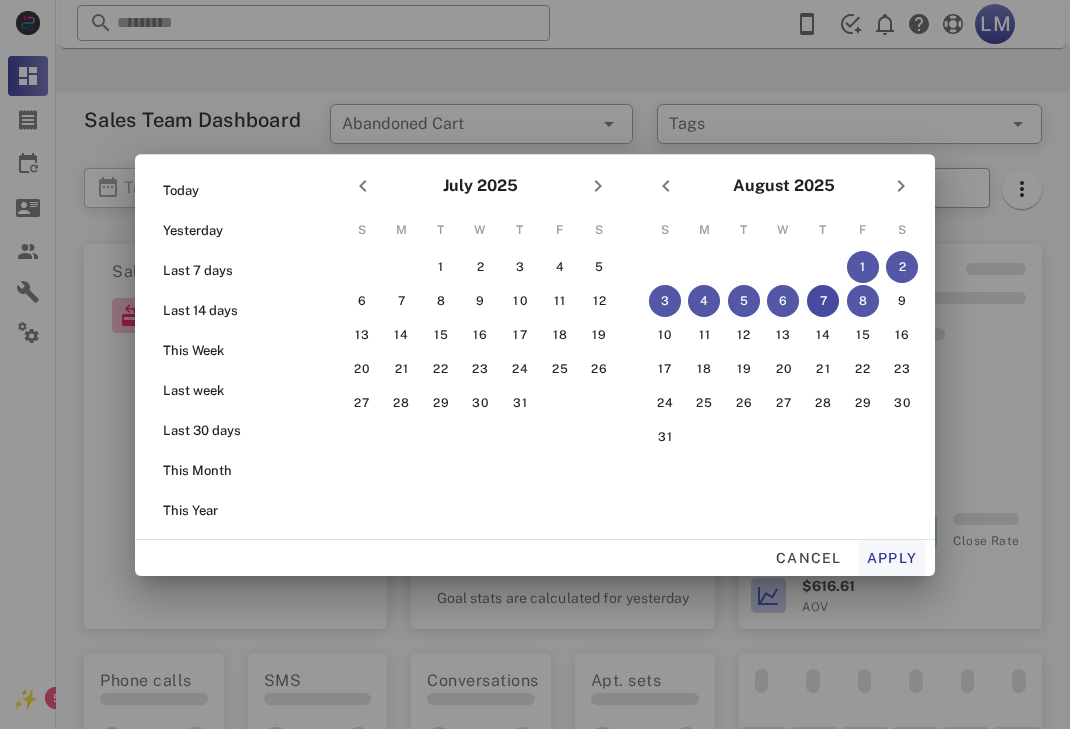 type on "**********" 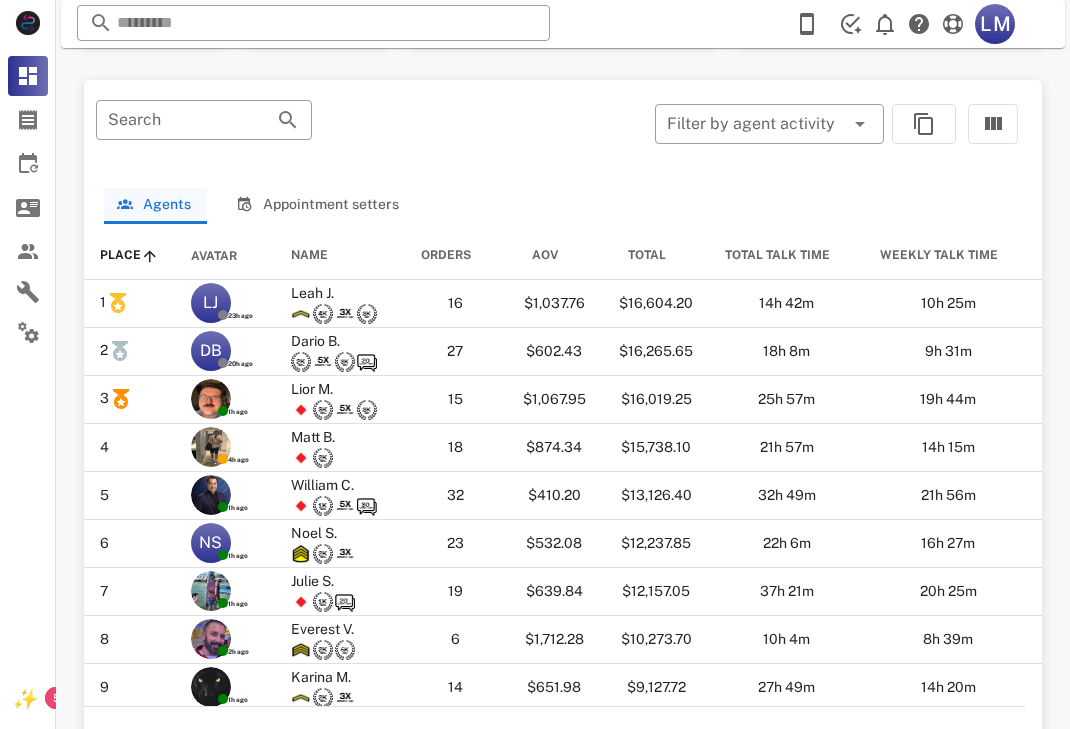 scroll, scrollTop: 1089, scrollLeft: 0, axis: vertical 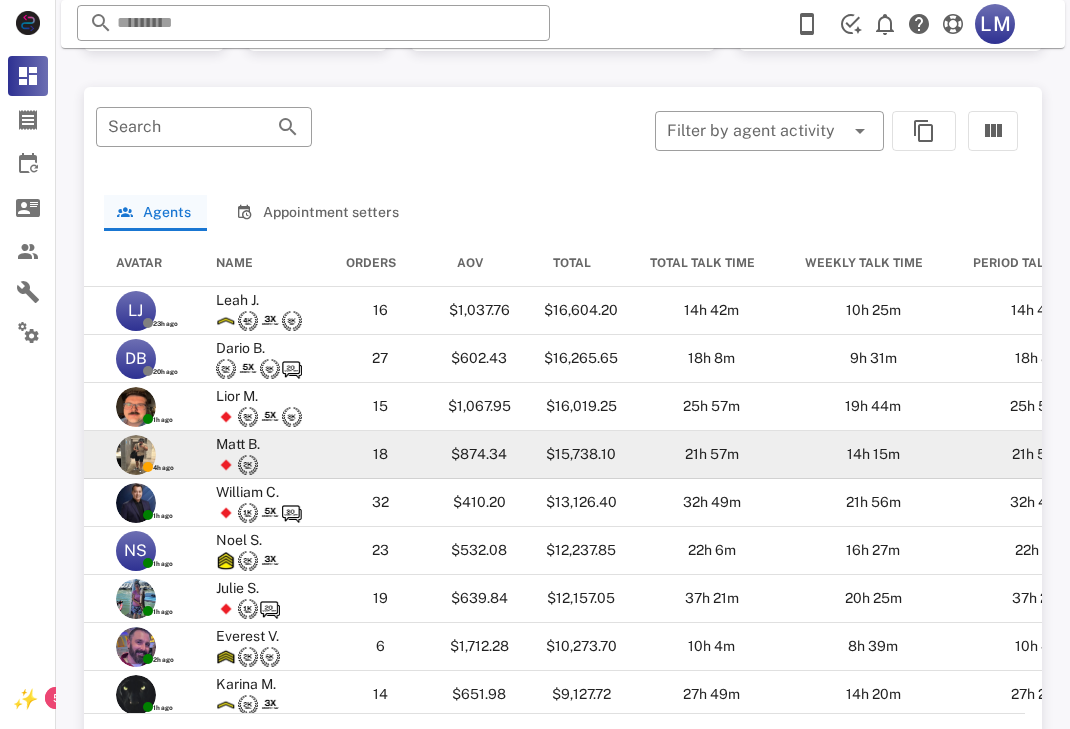 click at bounding box center (136, 455) 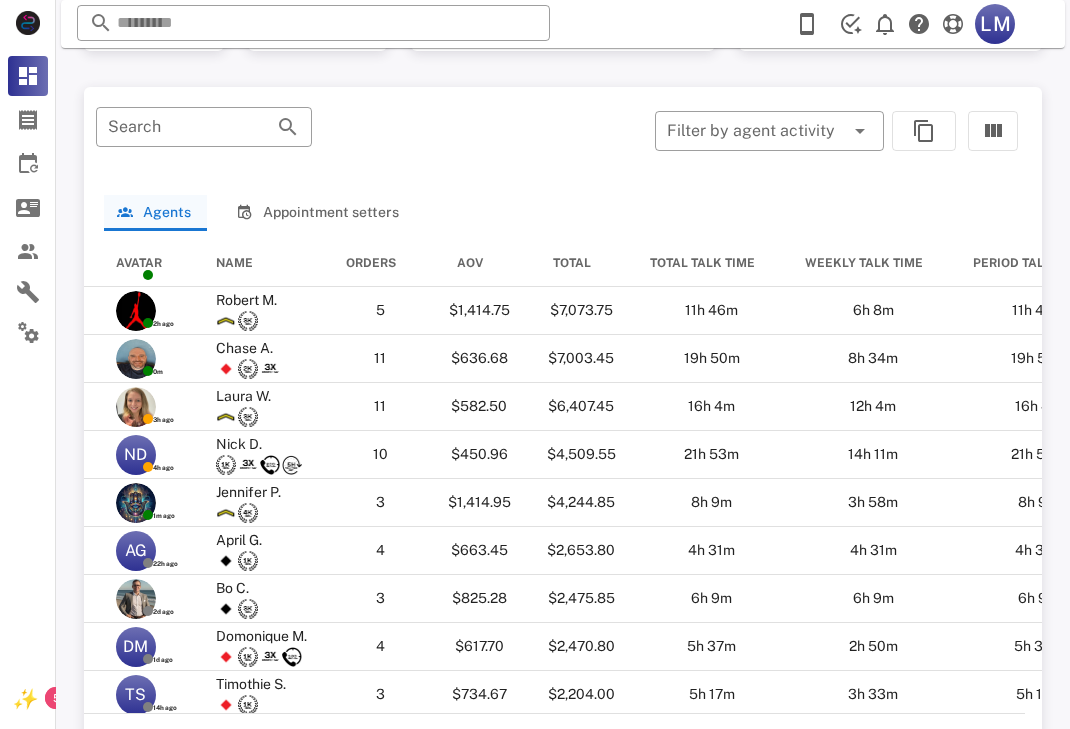 scroll, scrollTop: 0, scrollLeft: 75, axis: horizontal 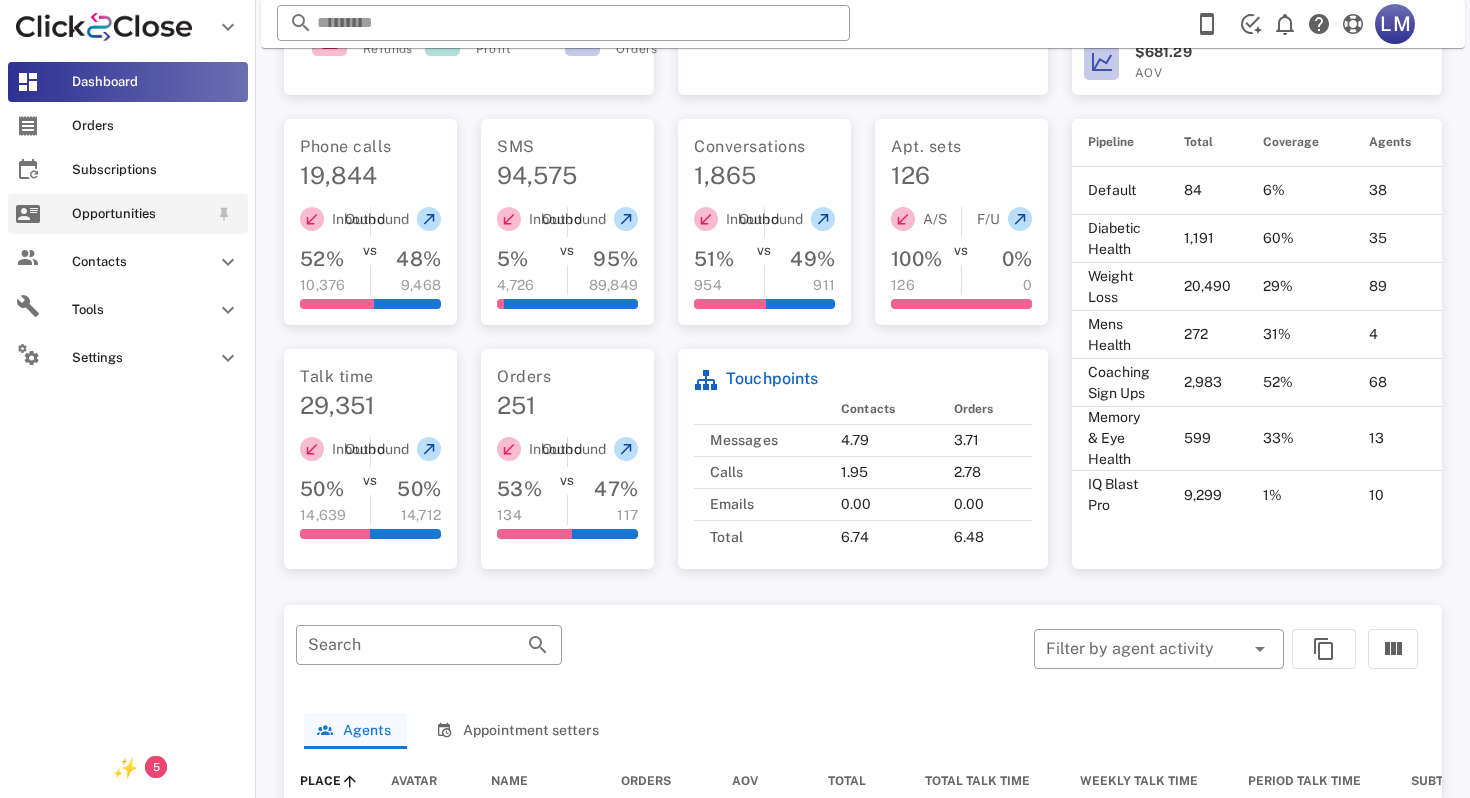 click on "Opportunities" at bounding box center (140, 214) 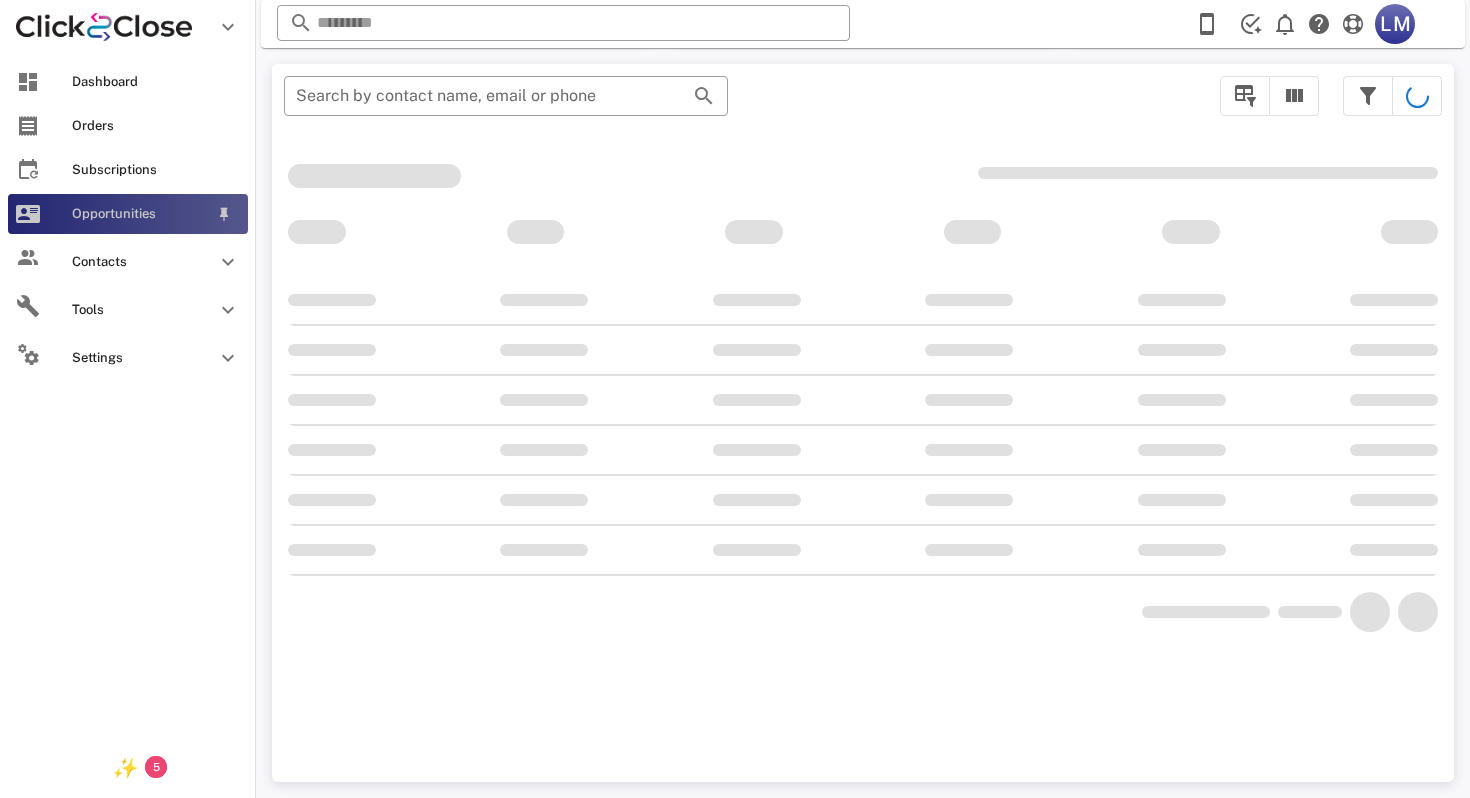 scroll, scrollTop: 356, scrollLeft: 0, axis: vertical 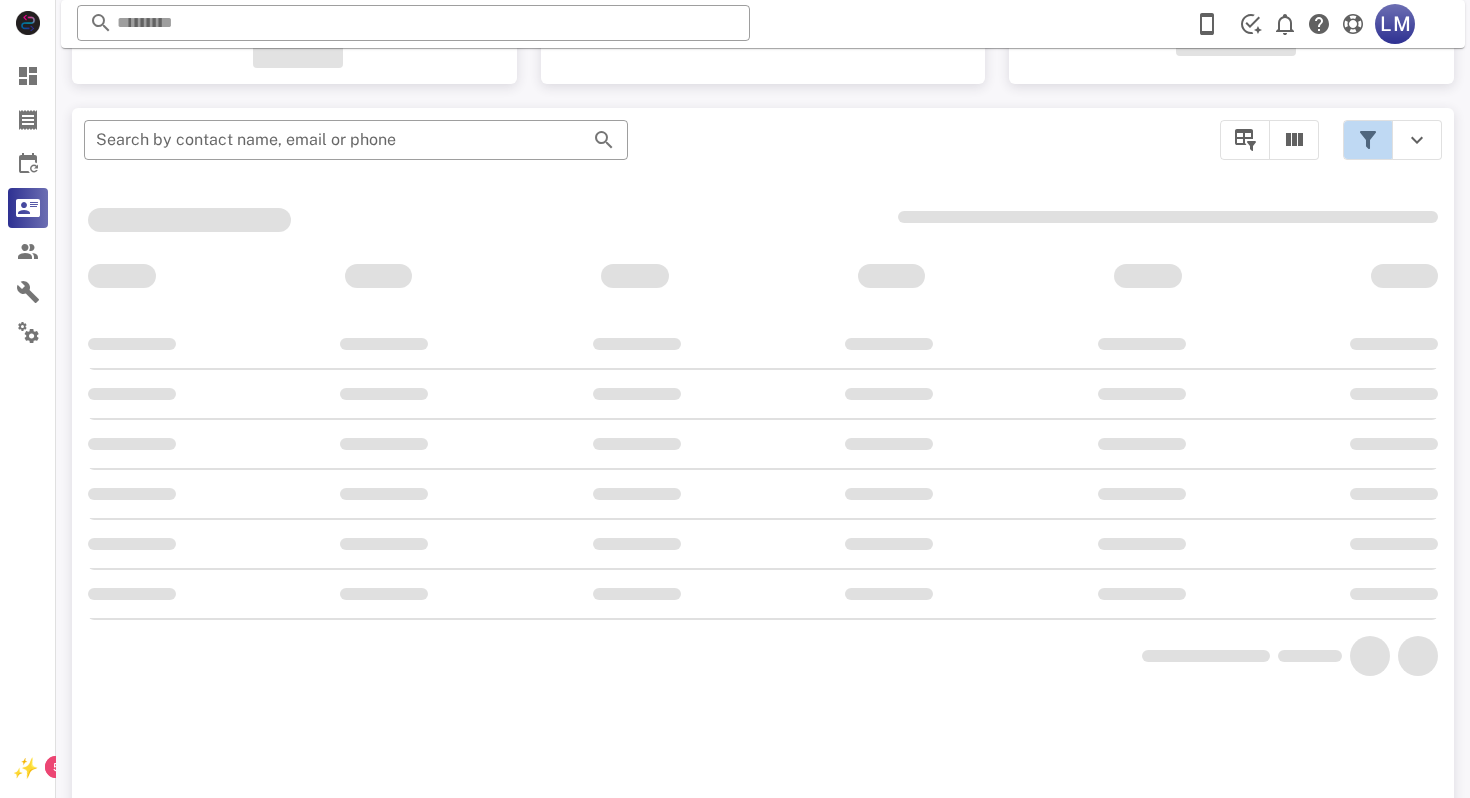 click at bounding box center [1368, 140] 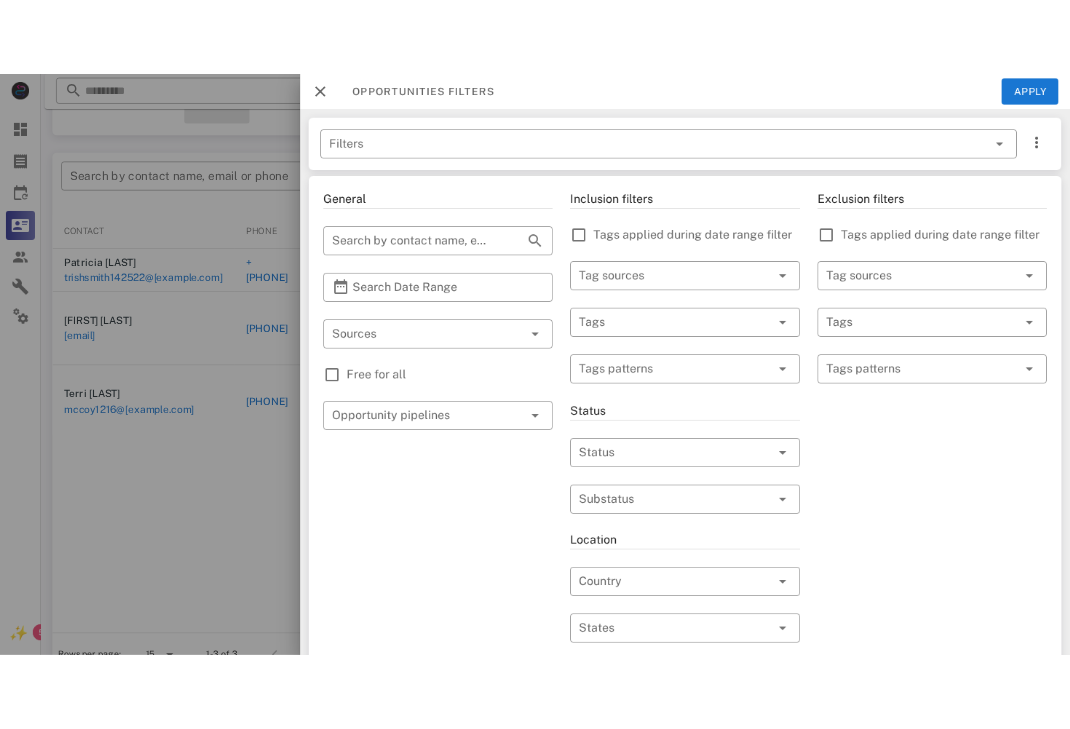 scroll, scrollTop: 378, scrollLeft: 0, axis: vertical 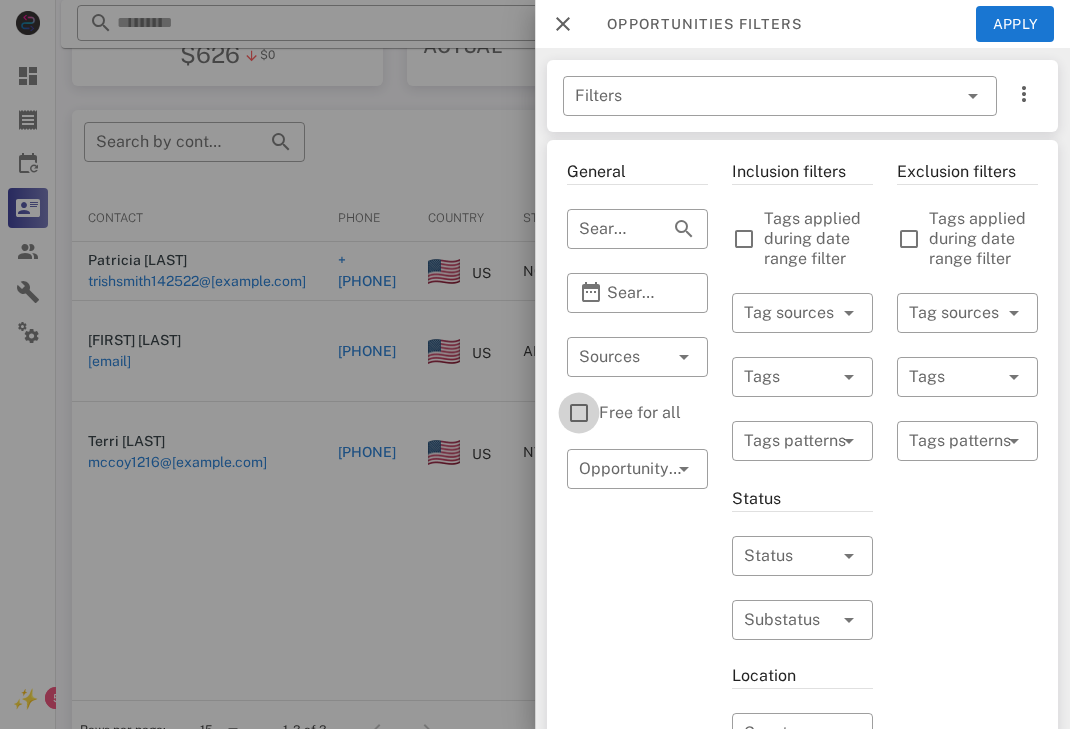 click at bounding box center (579, 413) 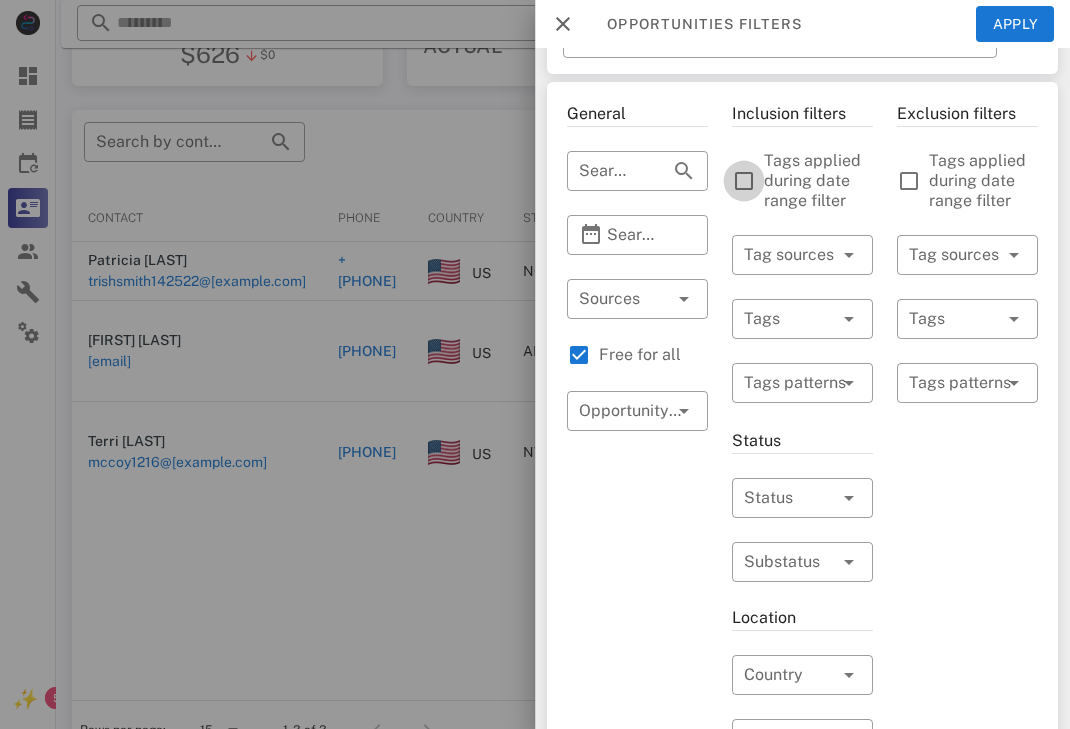 scroll, scrollTop: 67, scrollLeft: 0, axis: vertical 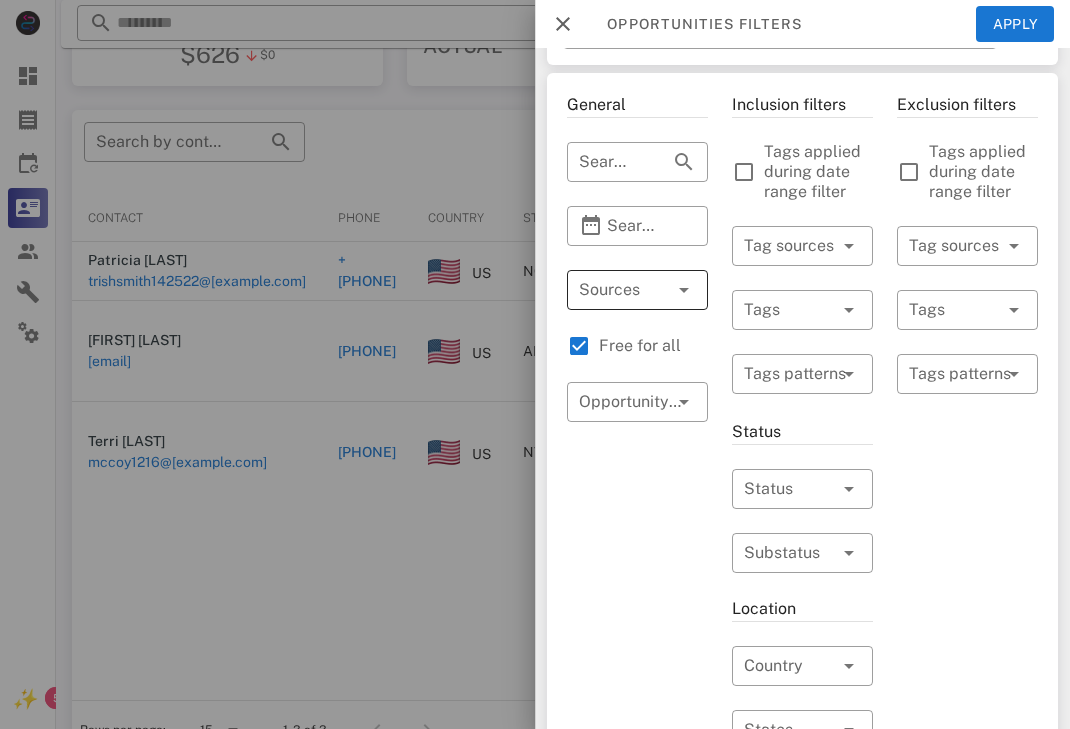 click at bounding box center (684, 290) 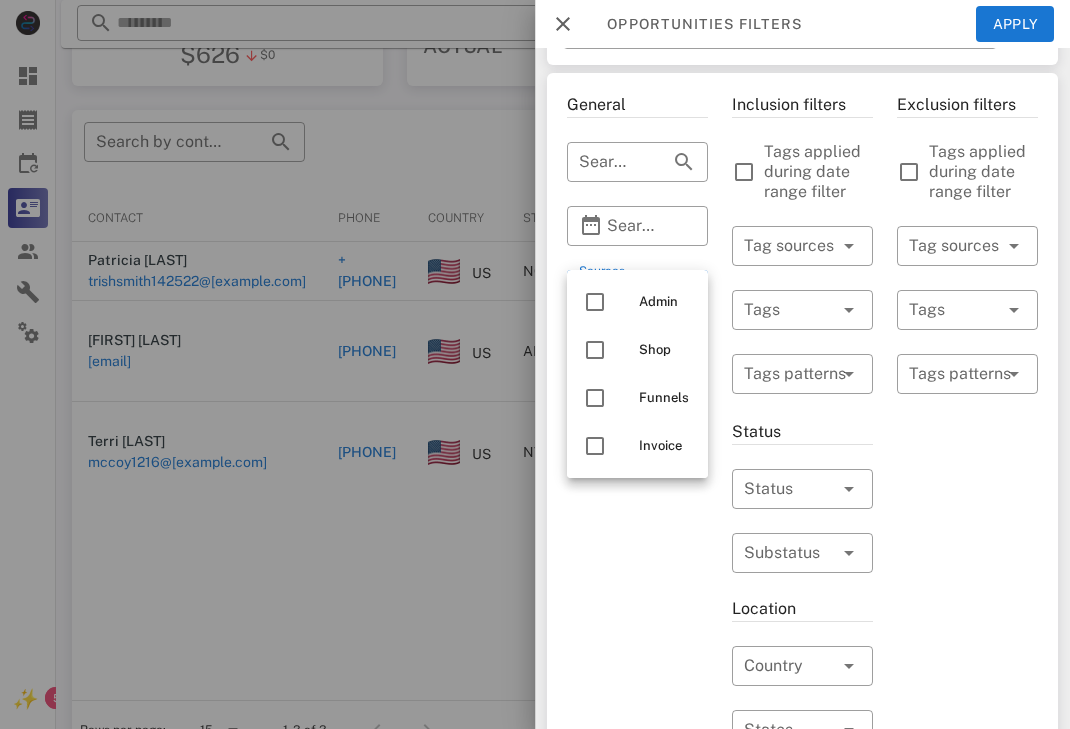 click on "General ​ Search by contact name, email or phone ​ Search Date Range ​ Sources Free for all ​ Opportunity pipelines" at bounding box center [637, 676] 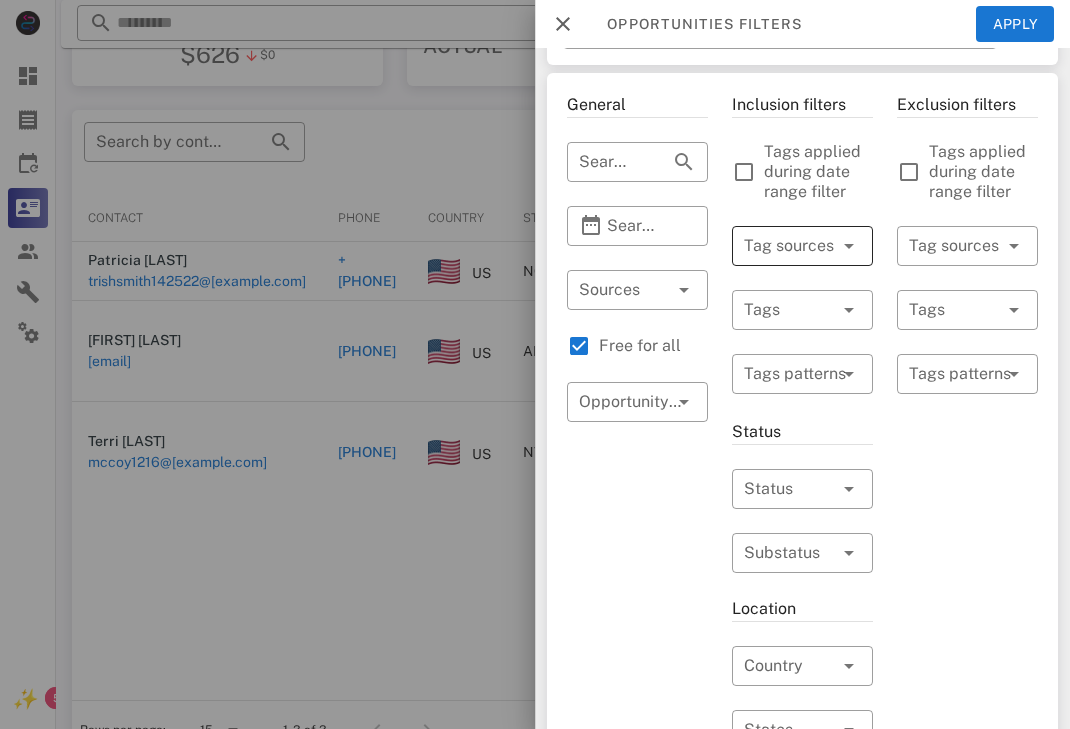 click at bounding box center (849, 246) 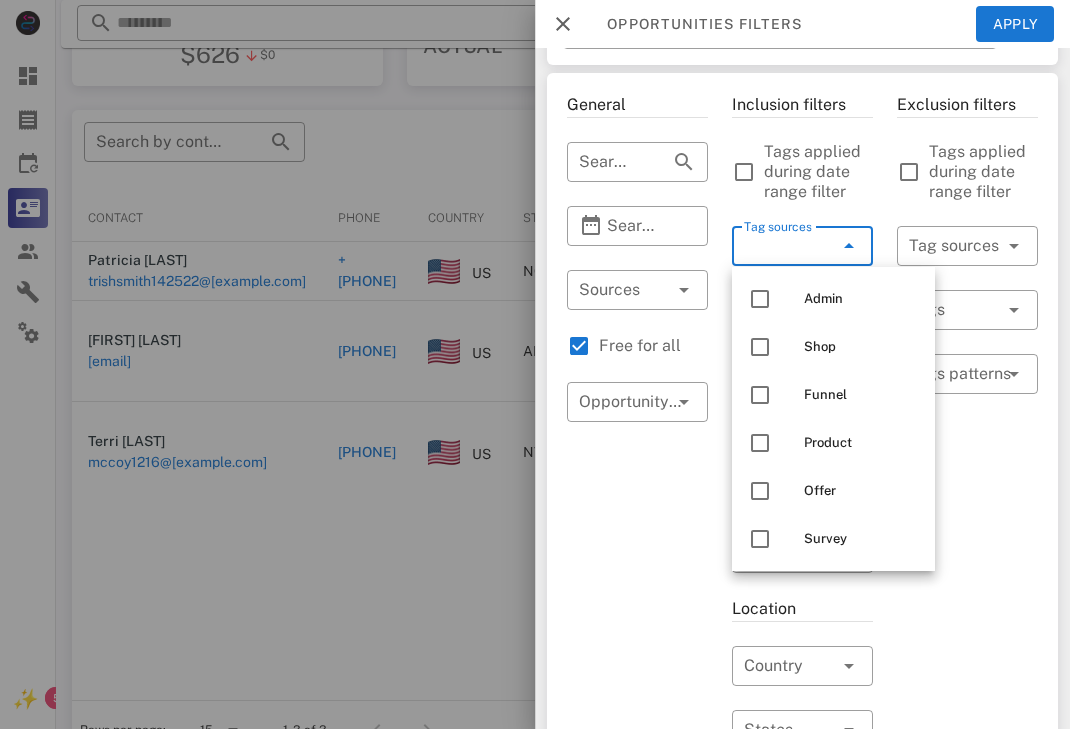 click on "General ​ Search by contact name, email or phone ​ Search Date Range ​ Sources Free for all ​ Opportunity pipelines Inclusion filters Tags applied during date range filter ​ Tag sources ​ Tags ​ Tags patterns Status ​ Status ​ Substatus Location ​ Country ​ States ​ Zip code Activation ​ Min Activations ​ Max Activations Order value ​ Min Value ​ Max Value Include leads Include customers Include cooldown Exclusion filters Tags applied during date range filter ​ Tag sources ​ Tags ​ Tags patterns" at bounding box center (802, 672) 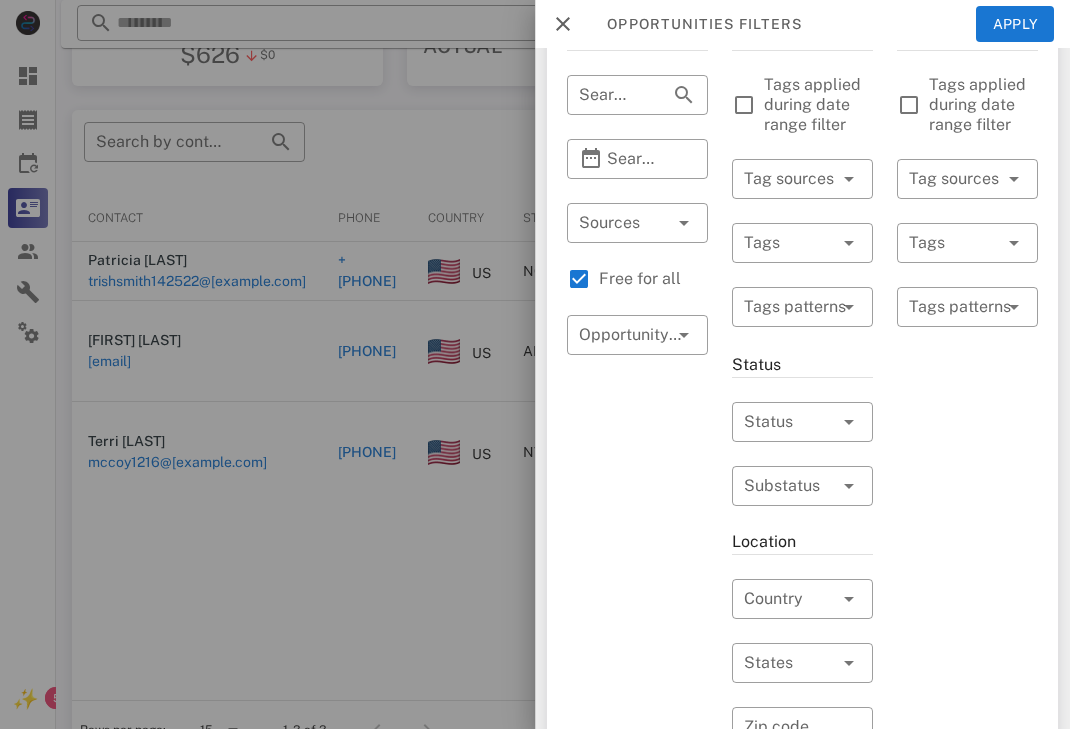 scroll, scrollTop: 135, scrollLeft: 0, axis: vertical 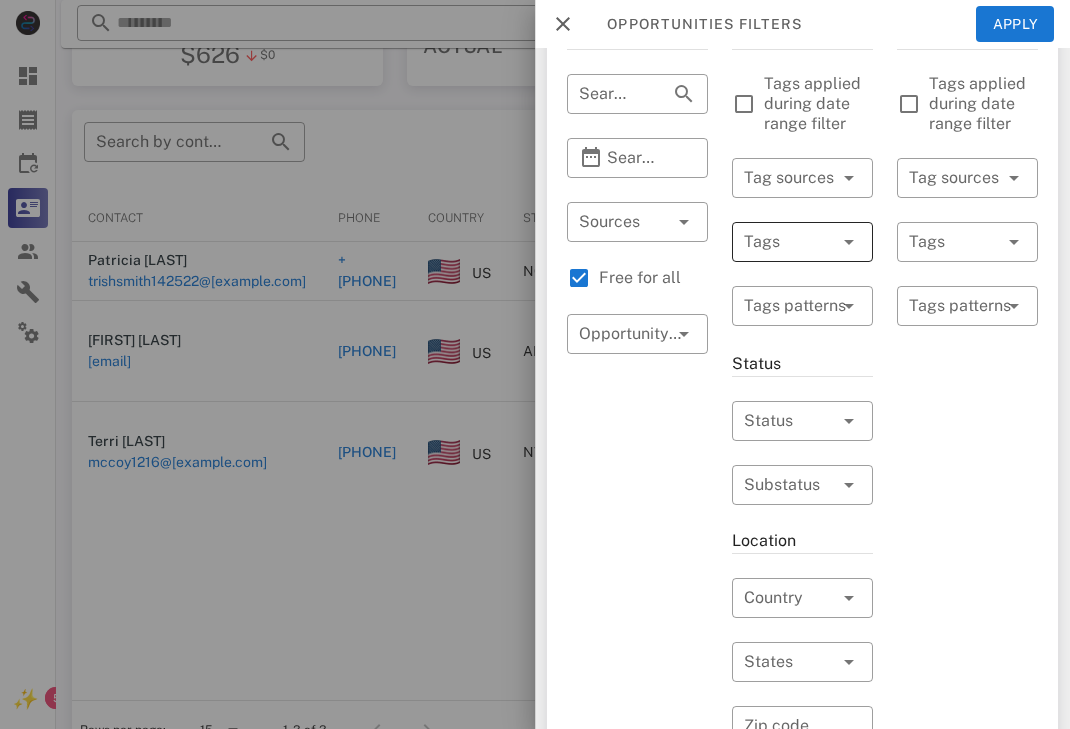 click at bounding box center [849, 242] 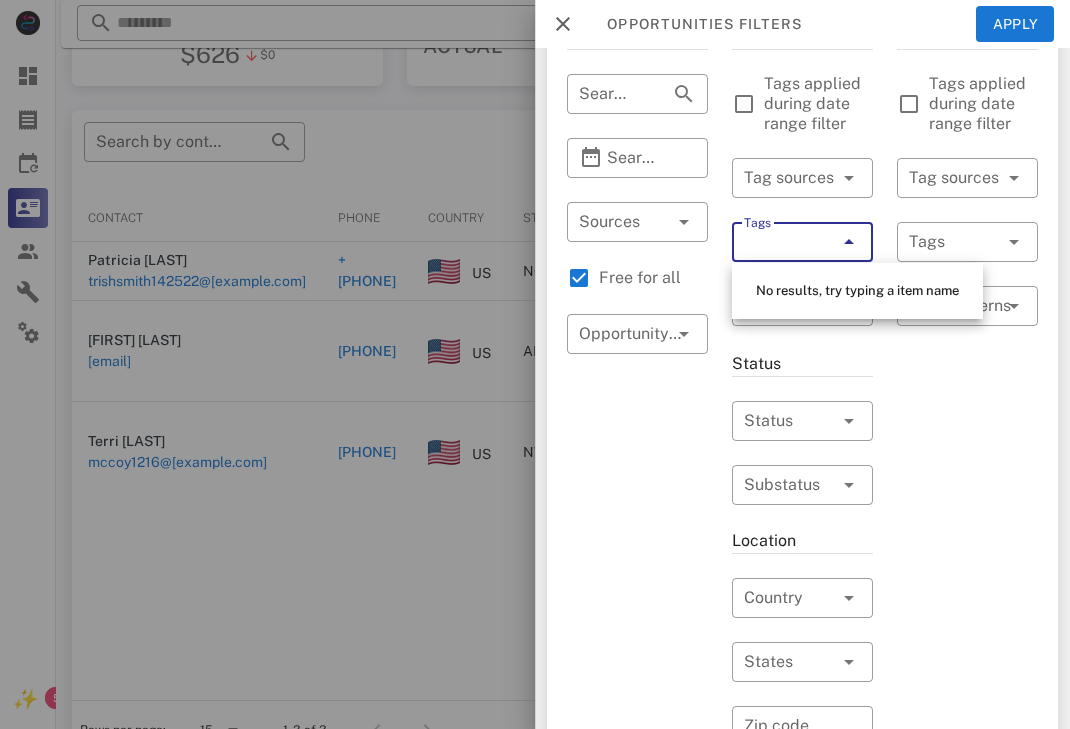 click on "Inclusion filters Tags applied during date range filter ​ Tag sources ​ Tags ​ Tags patterns Status ​ Status ​ Substatus Location ​ Country ​ States ​ Zip code Activation ​ Min Activations ​ Max Activations Order value ​ Min Value ​ Max Value Include leads Include customers Include cooldown" at bounding box center (802, 608) 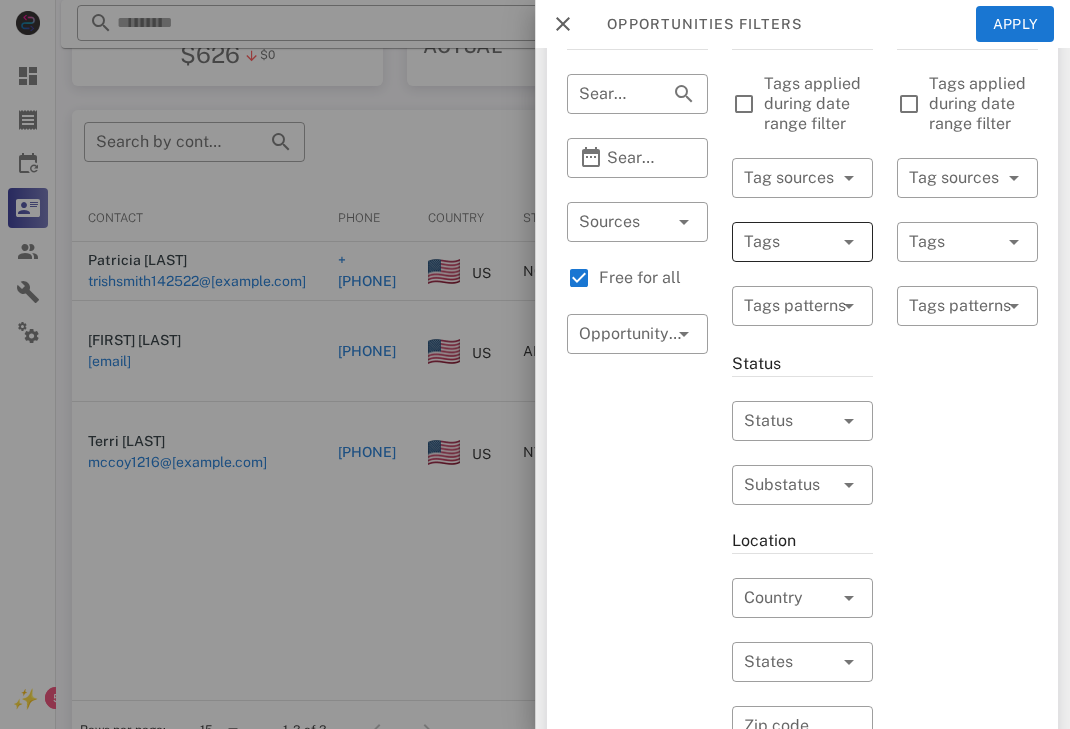 click at bounding box center (821, 242) 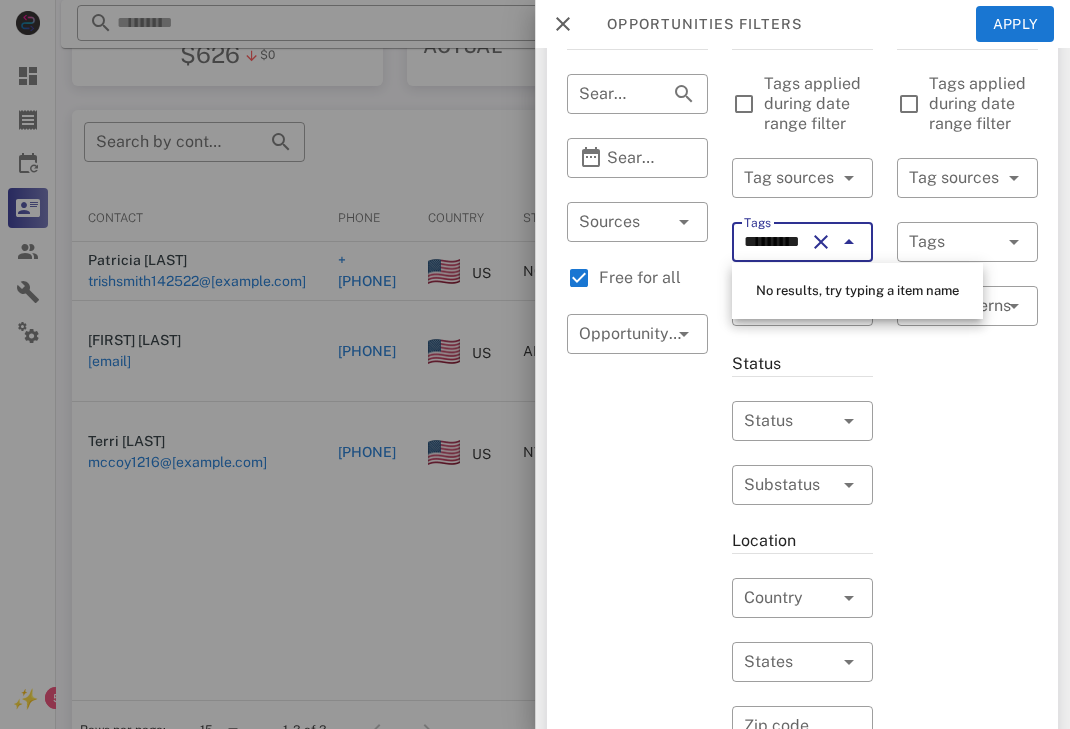 scroll, scrollTop: 0, scrollLeft: 14, axis: horizontal 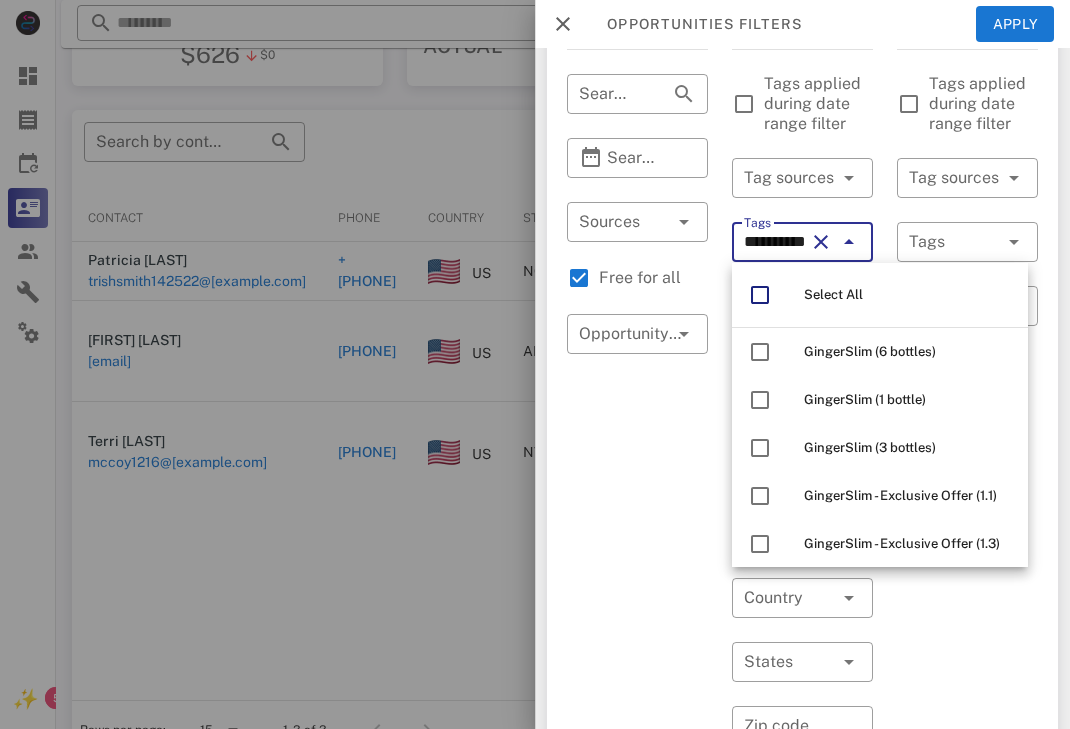 type on "**********" 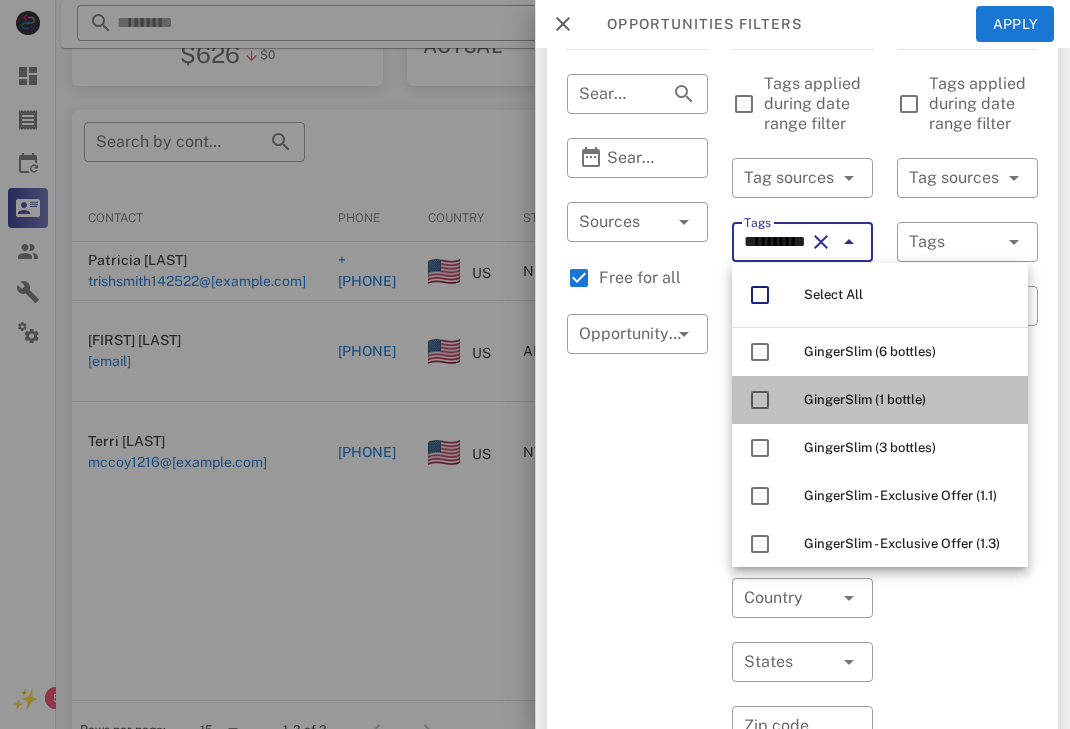click on "GingerSlim (1 bottle)" at bounding box center (865, 399) 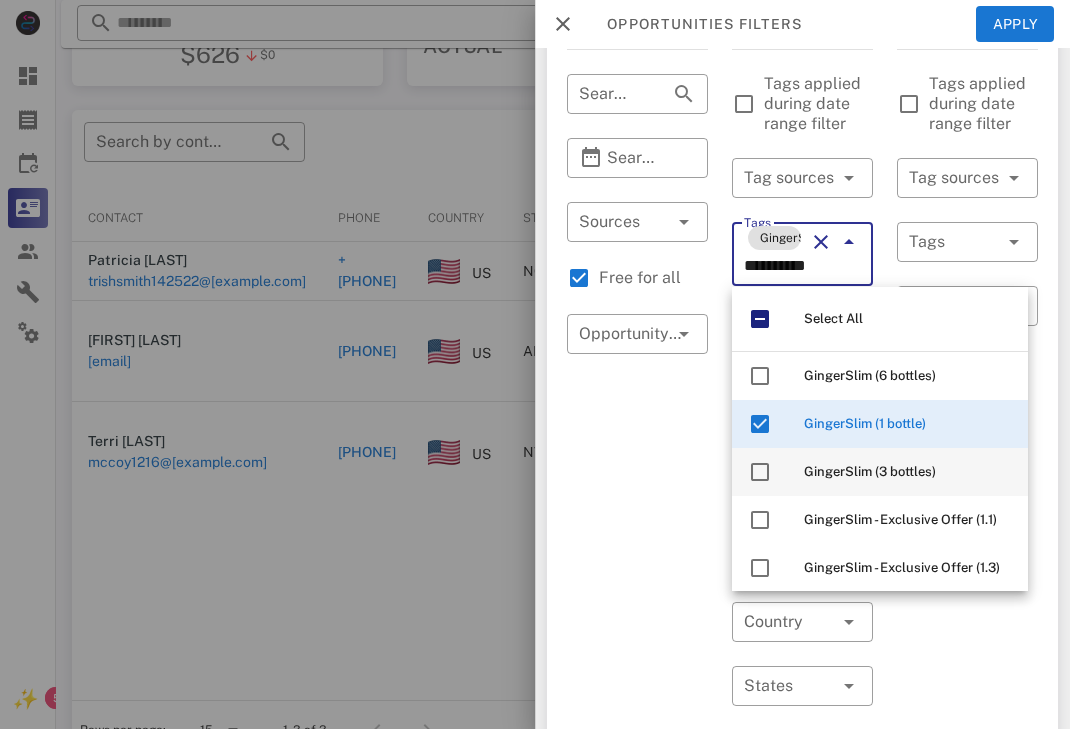 click on "GingerSlim (3 bottles)" at bounding box center [870, 471] 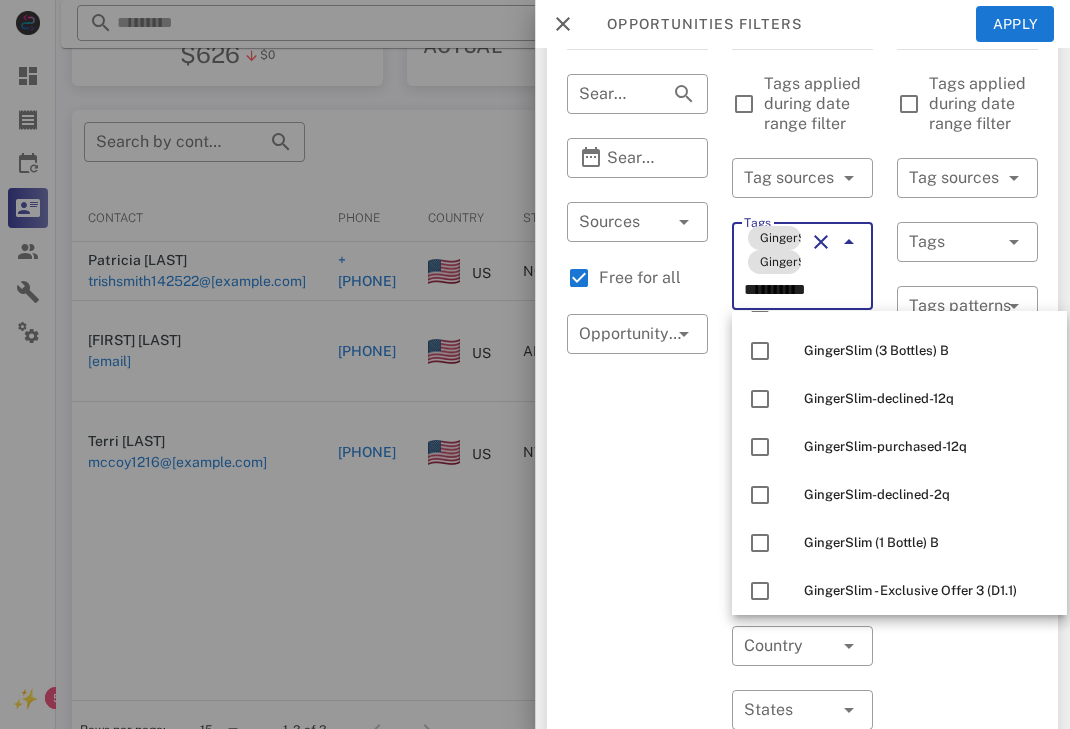 scroll, scrollTop: 1639, scrollLeft: 0, axis: vertical 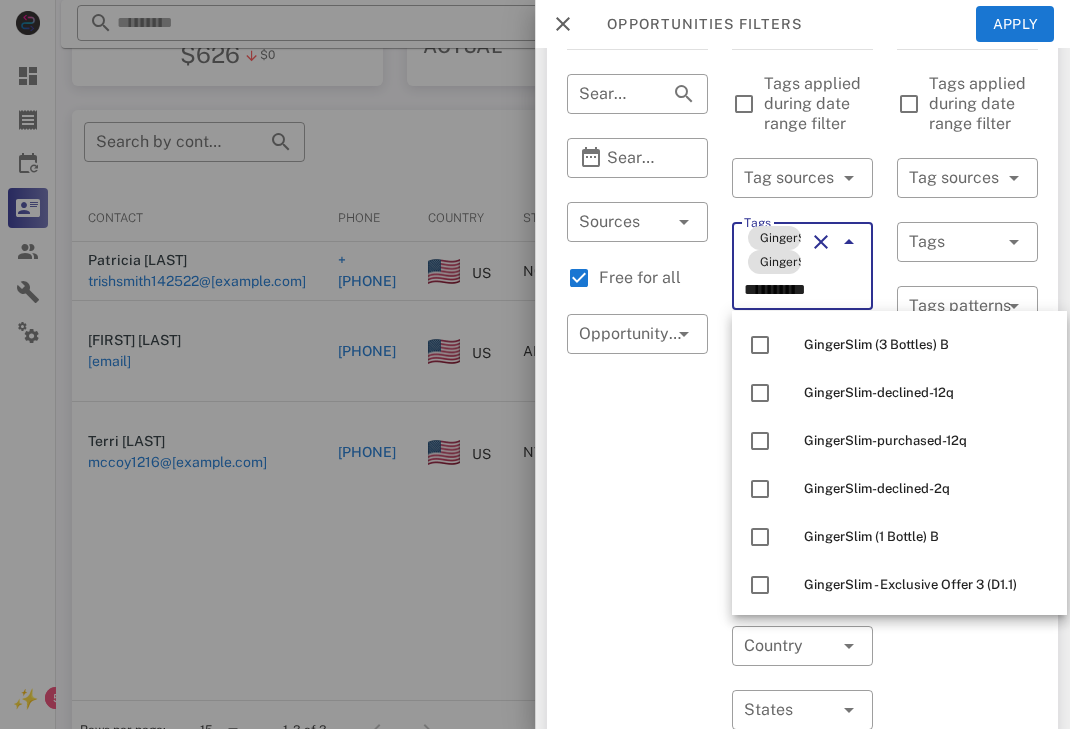 drag, startPoint x: 823, startPoint y: 289, endPoint x: 698, endPoint y: 290, distance: 125.004 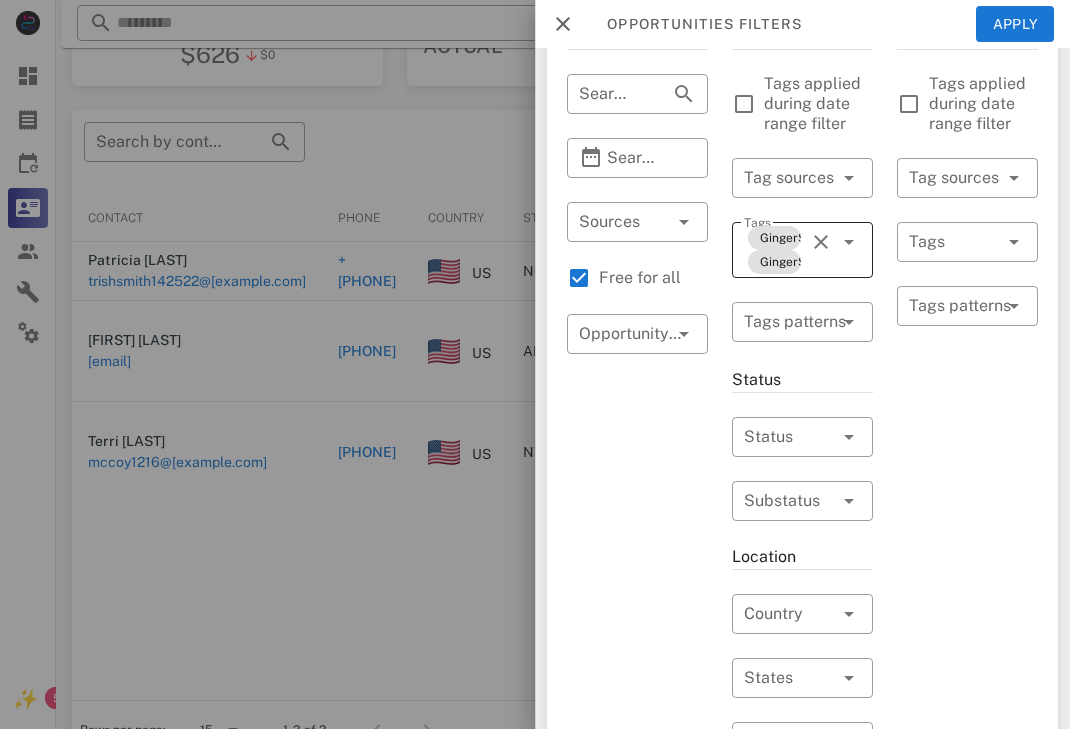 click on "Tags GingerSlim (1 bottle) GingerSlim (3 bottles)" at bounding box center [802, 250] 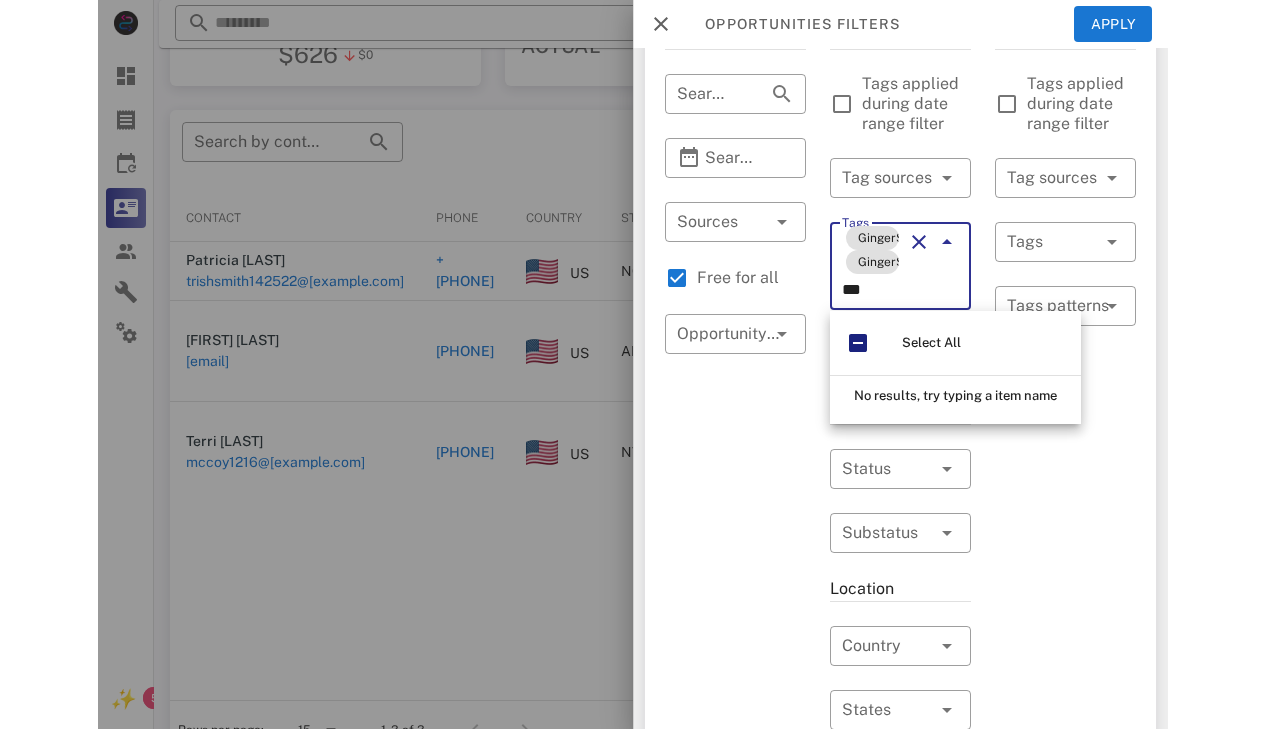 scroll, scrollTop: 0, scrollLeft: 0, axis: both 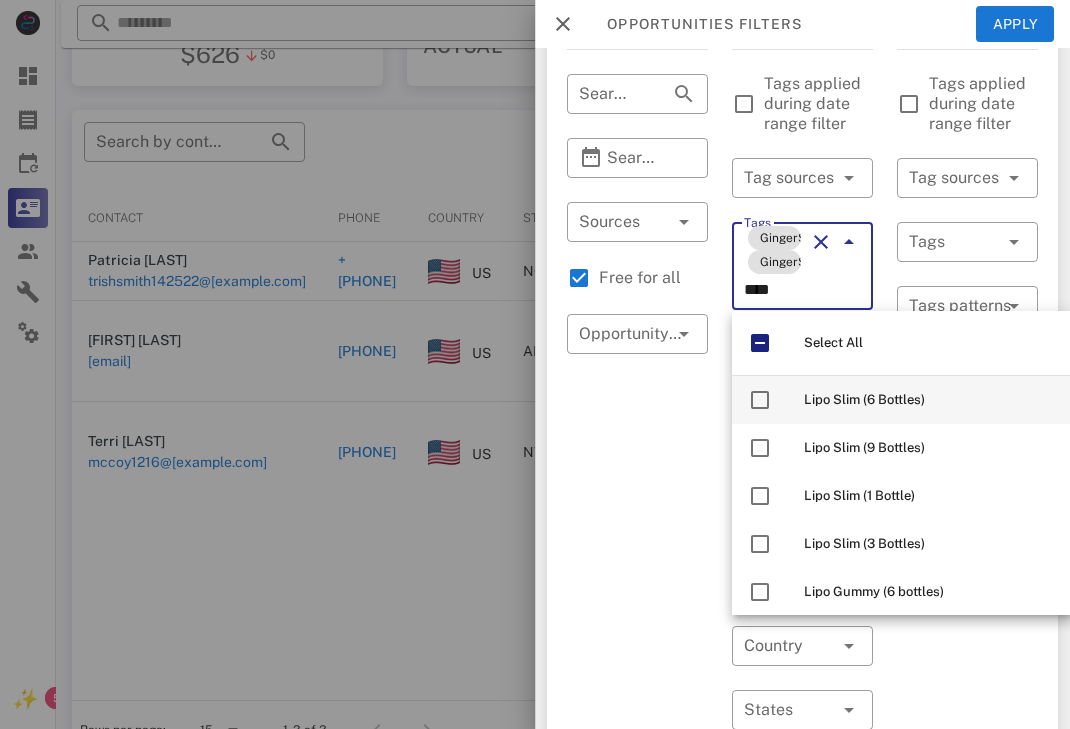 click on "Lipo Slim (6 Bottles)" at bounding box center [864, 399] 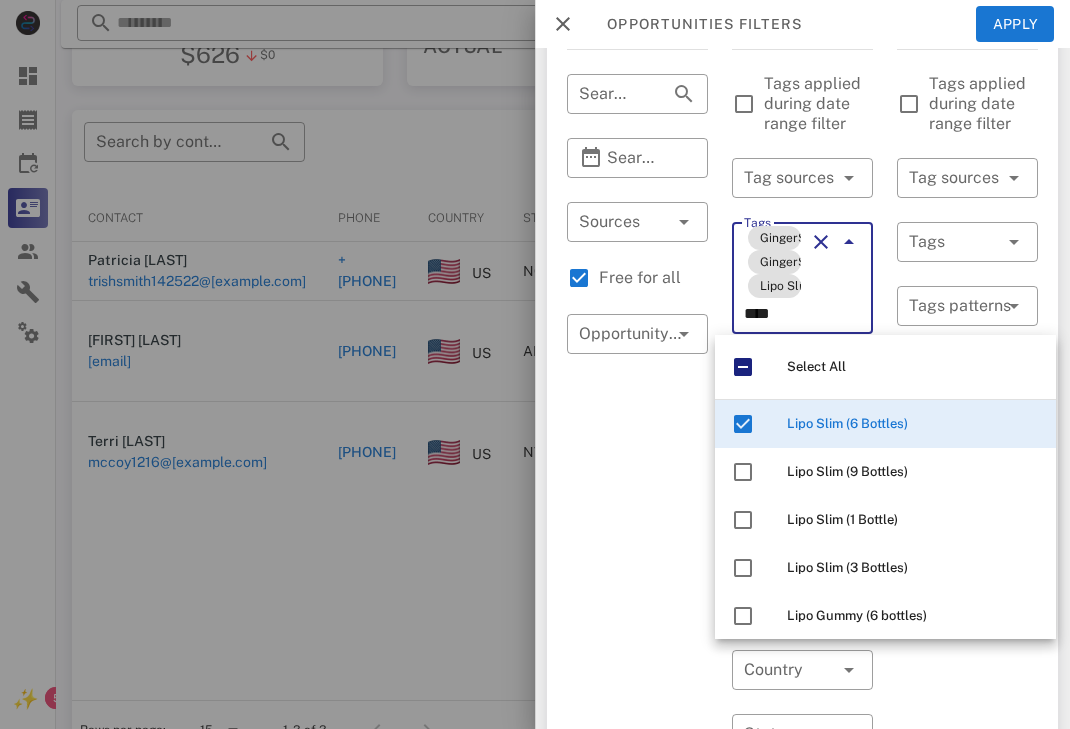 type on "****" 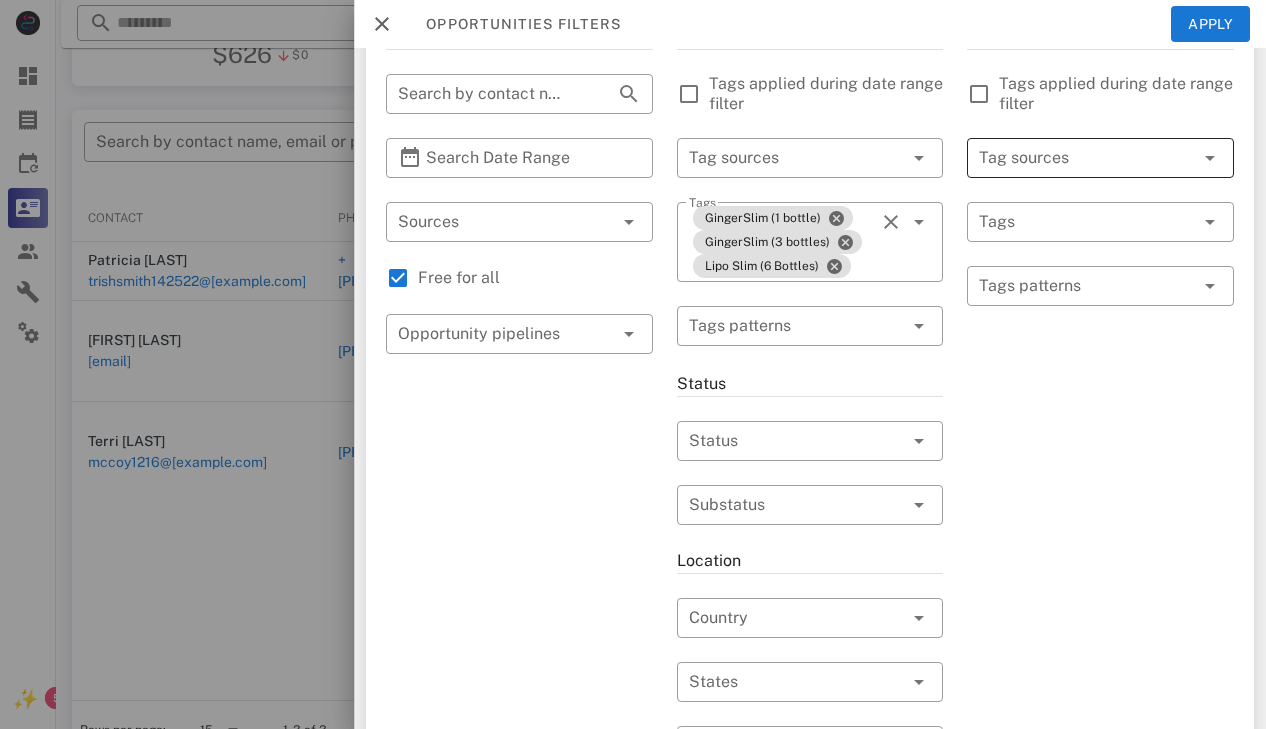click at bounding box center (1072, 158) 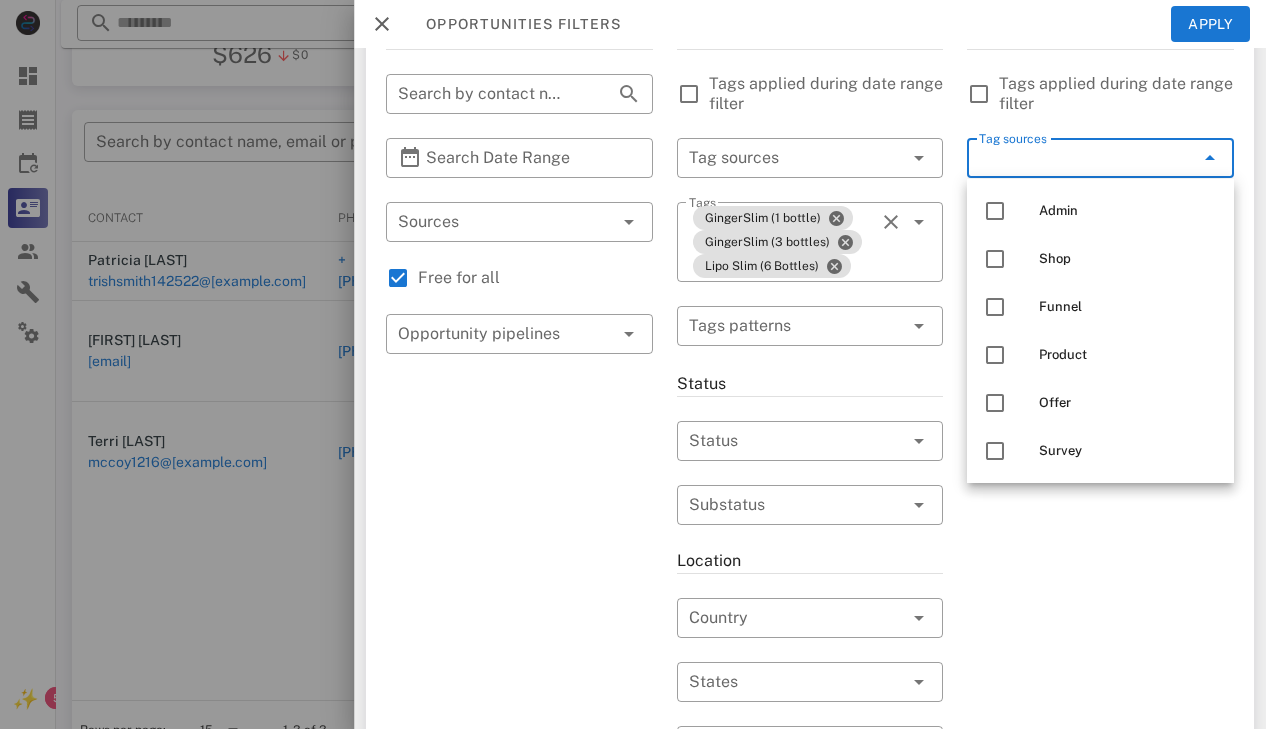 click on "Exclusion filters Tags applied during date range filter ​ Tag sources ​ Tags ​ Tags patterns" at bounding box center (1100, 602) 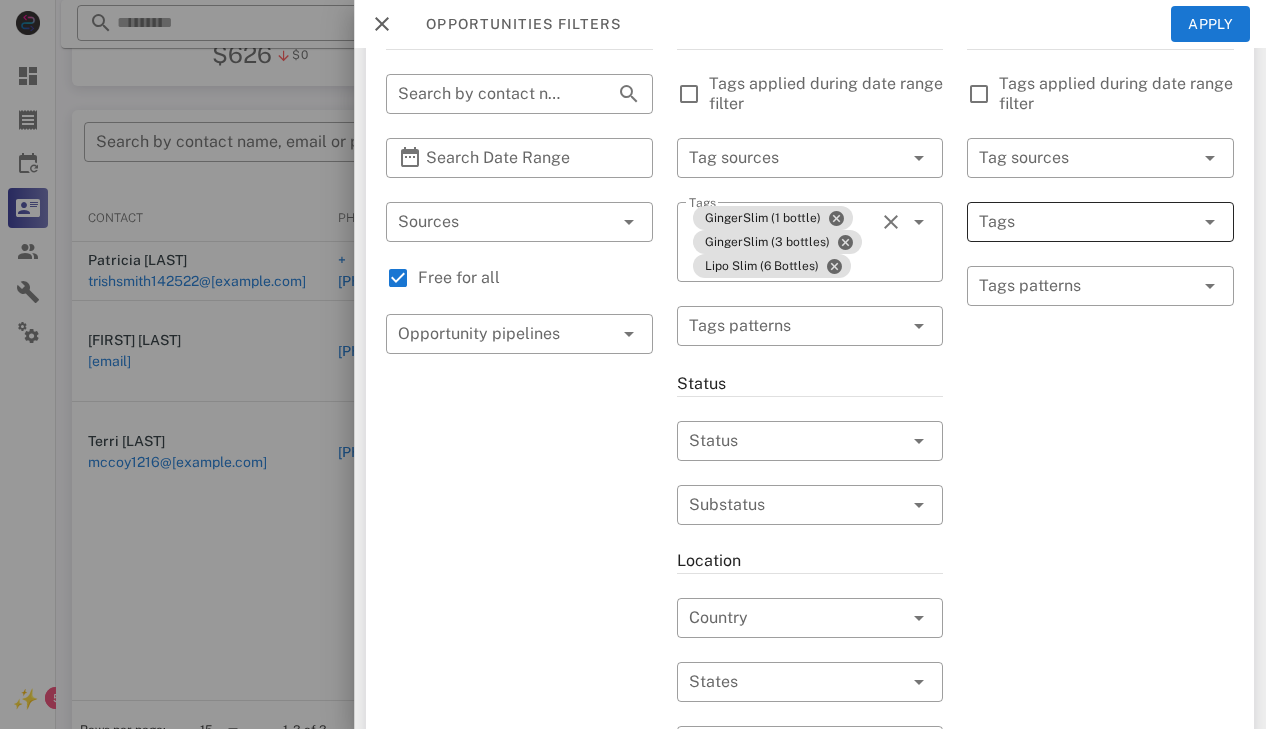 click at bounding box center [1072, 222] 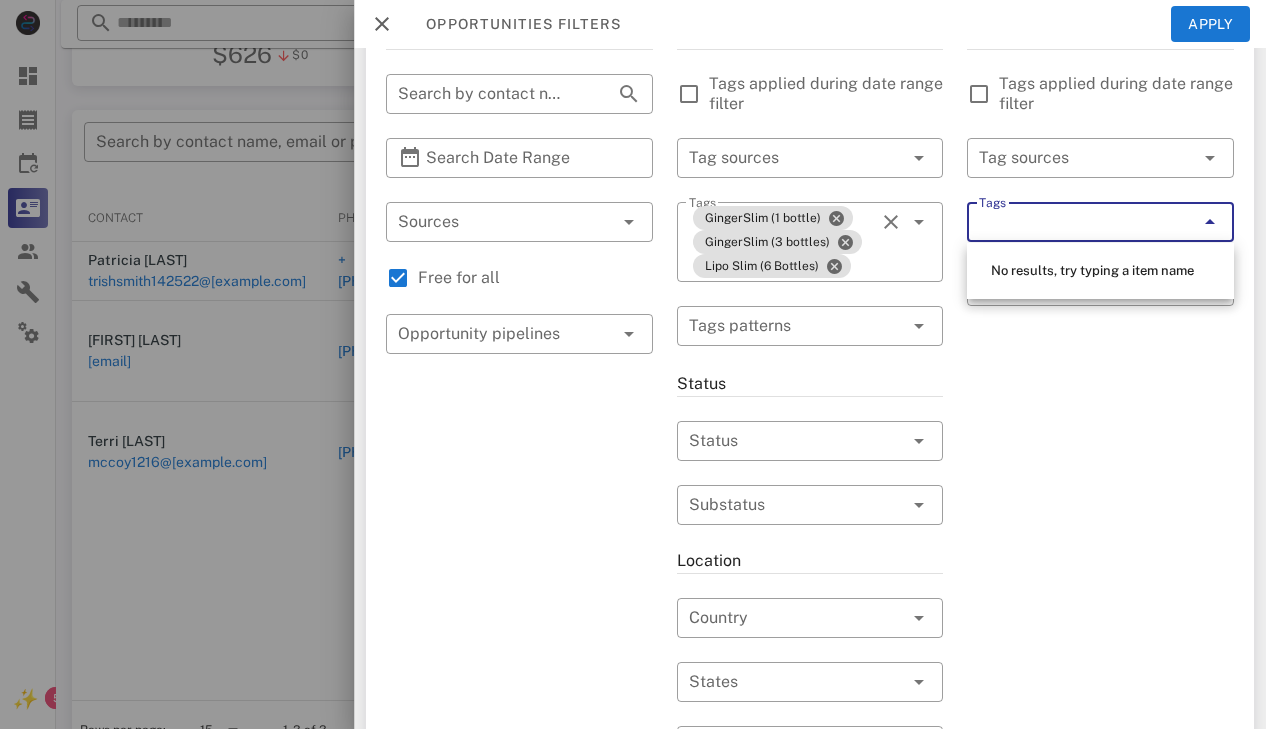 click on "Exclusion filters Tags applied during date range filter ​ Tag sources ​ Tags ​ Tags patterns" at bounding box center (1100, 602) 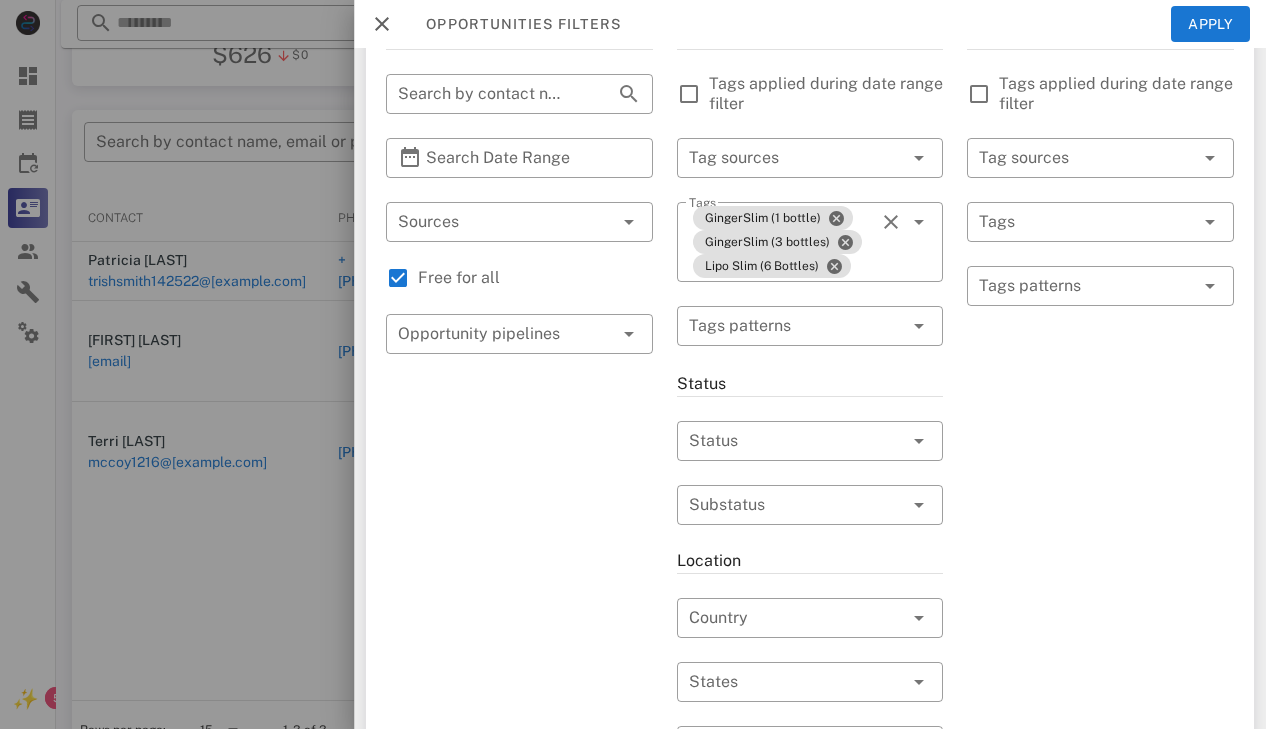 click on "​ Tags patterns" at bounding box center [1100, 299] 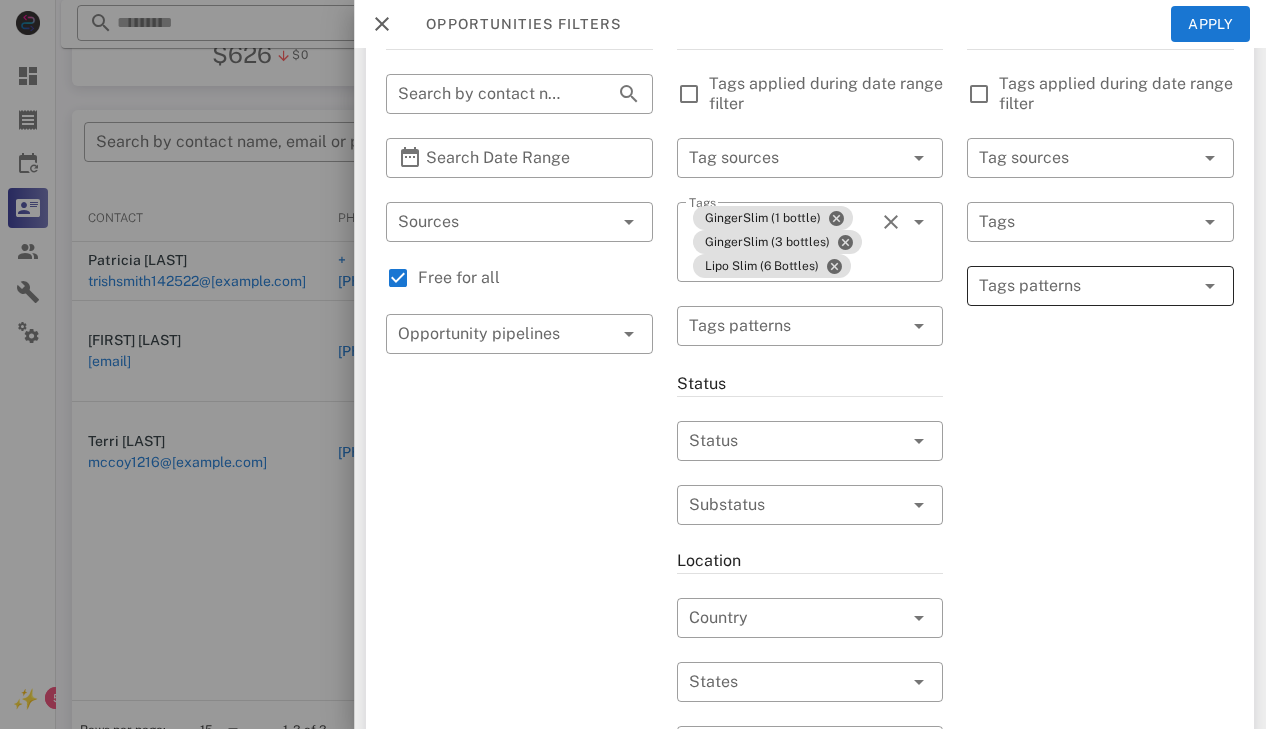 click at bounding box center [1086, 286] 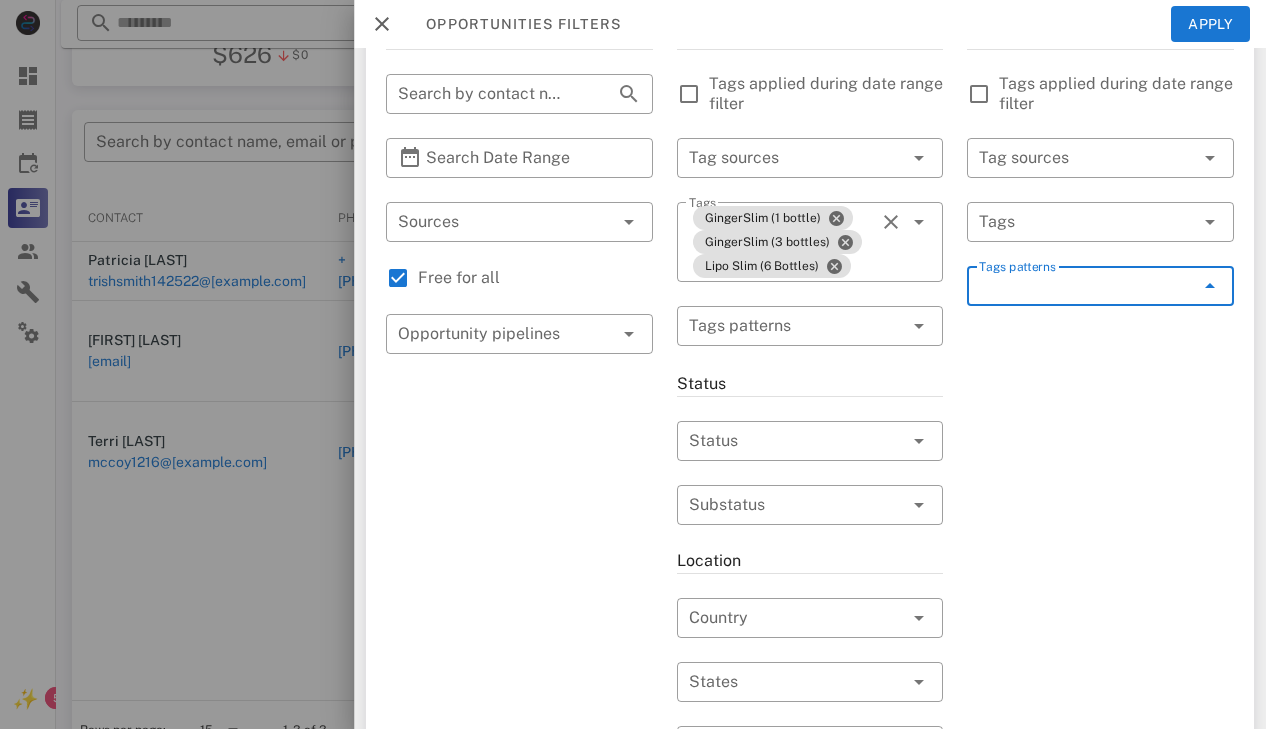 click at bounding box center (1210, 286) 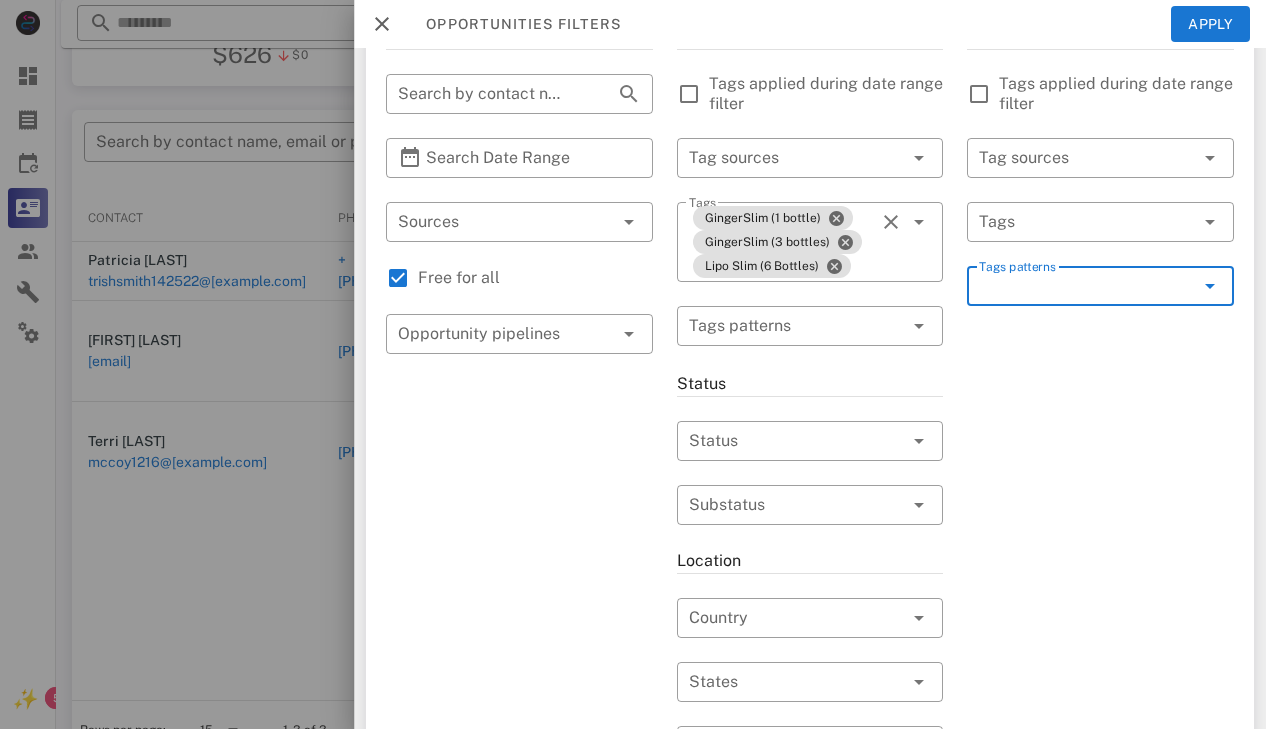 click at bounding box center [1210, 286] 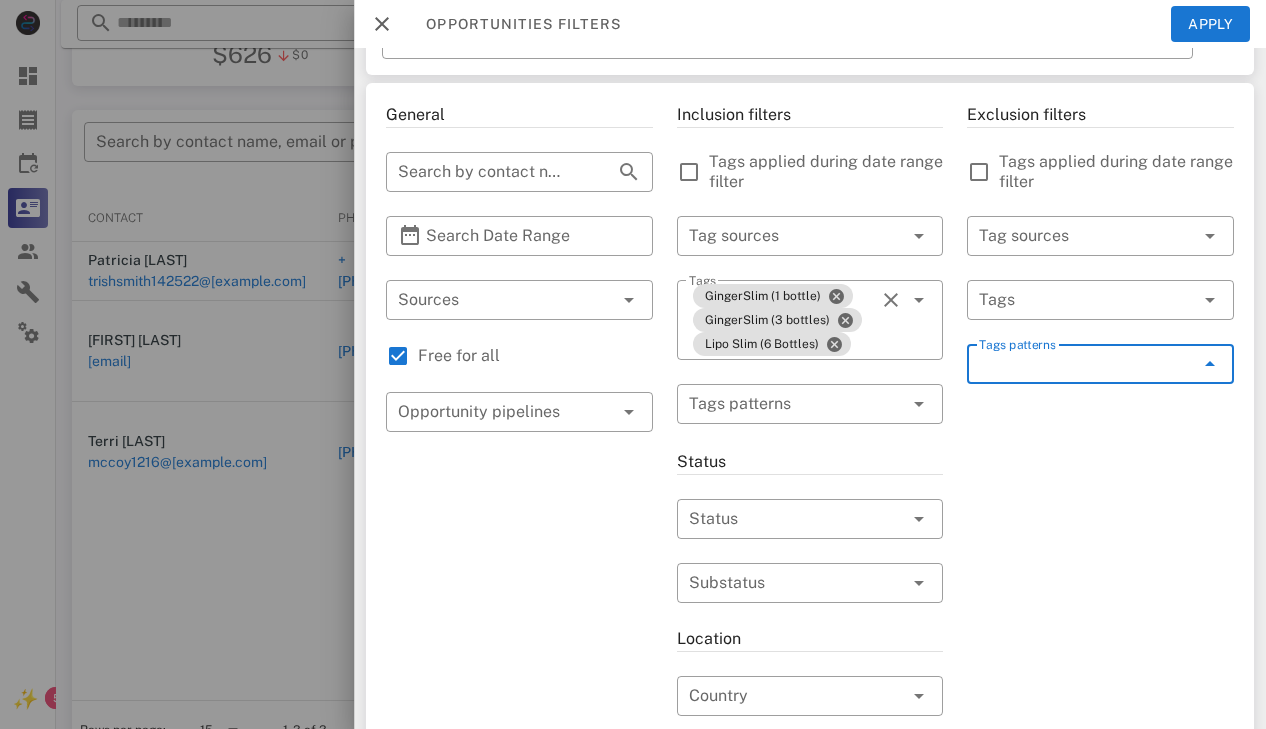 scroll, scrollTop: 0, scrollLeft: 0, axis: both 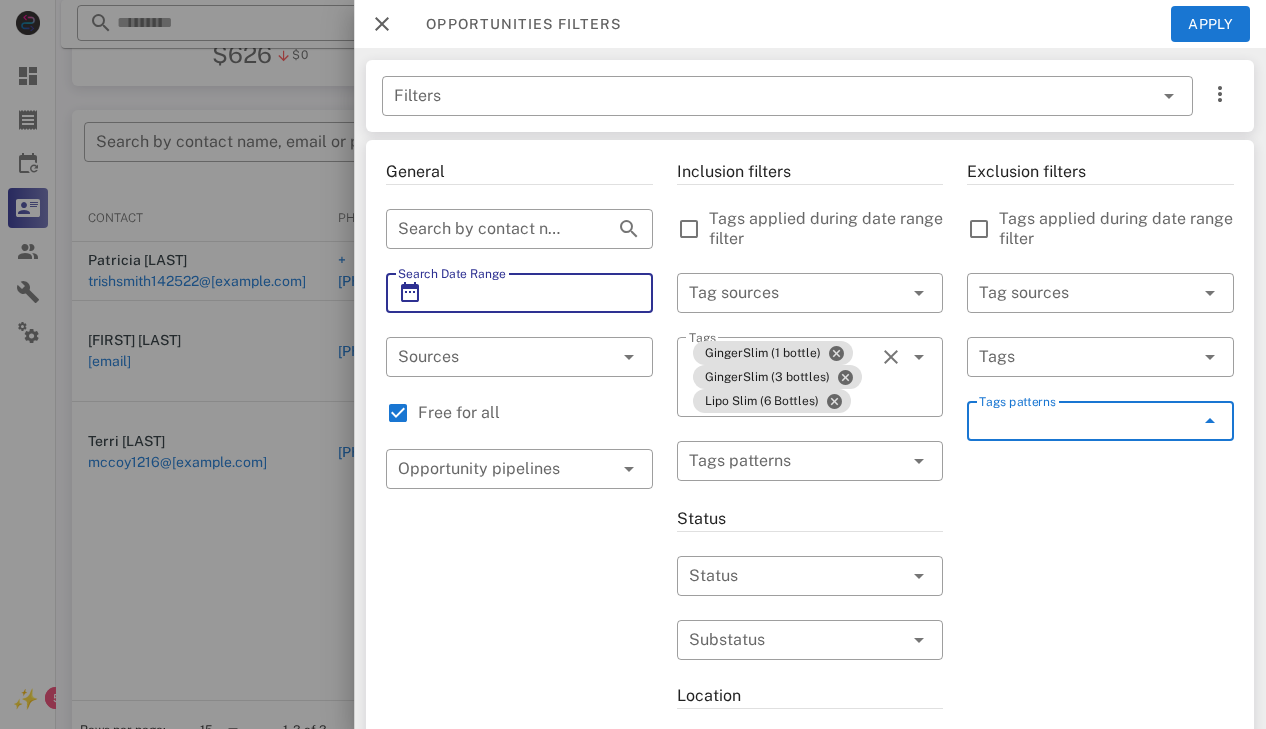 click on "Search Date Range" at bounding box center [519, 293] 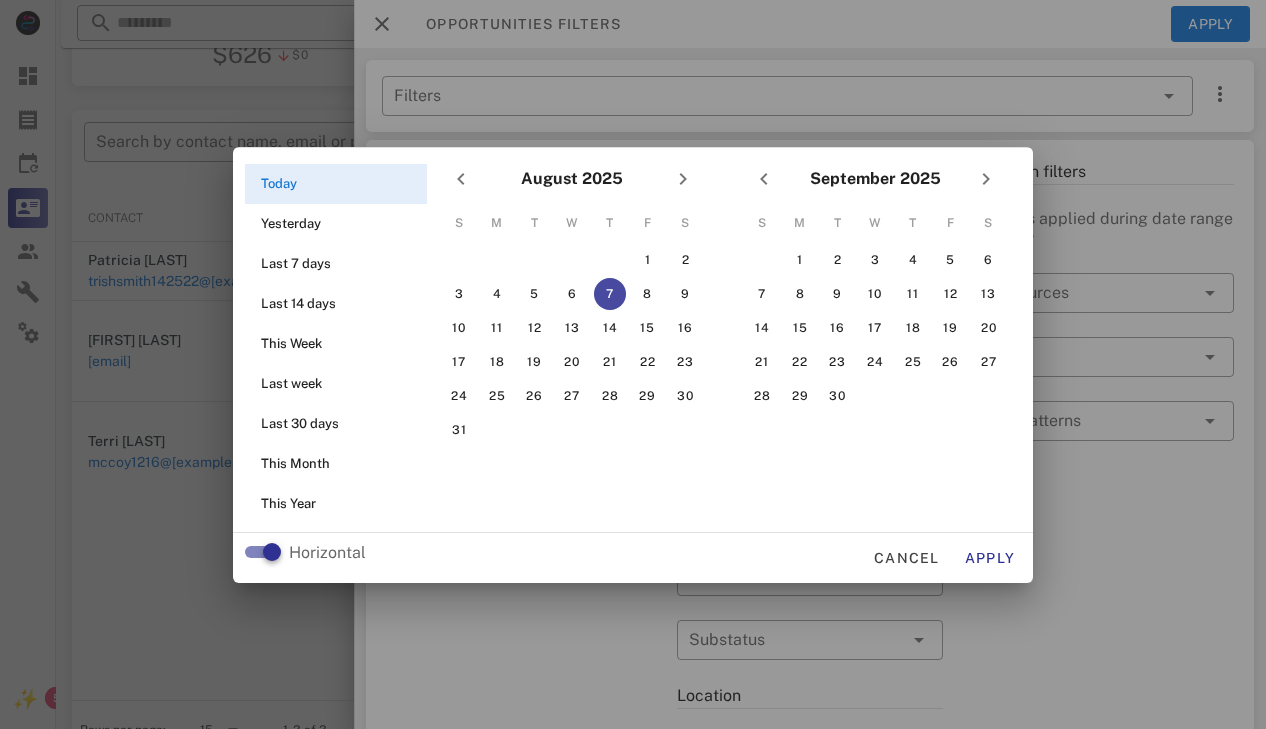 click at bounding box center (633, 364) 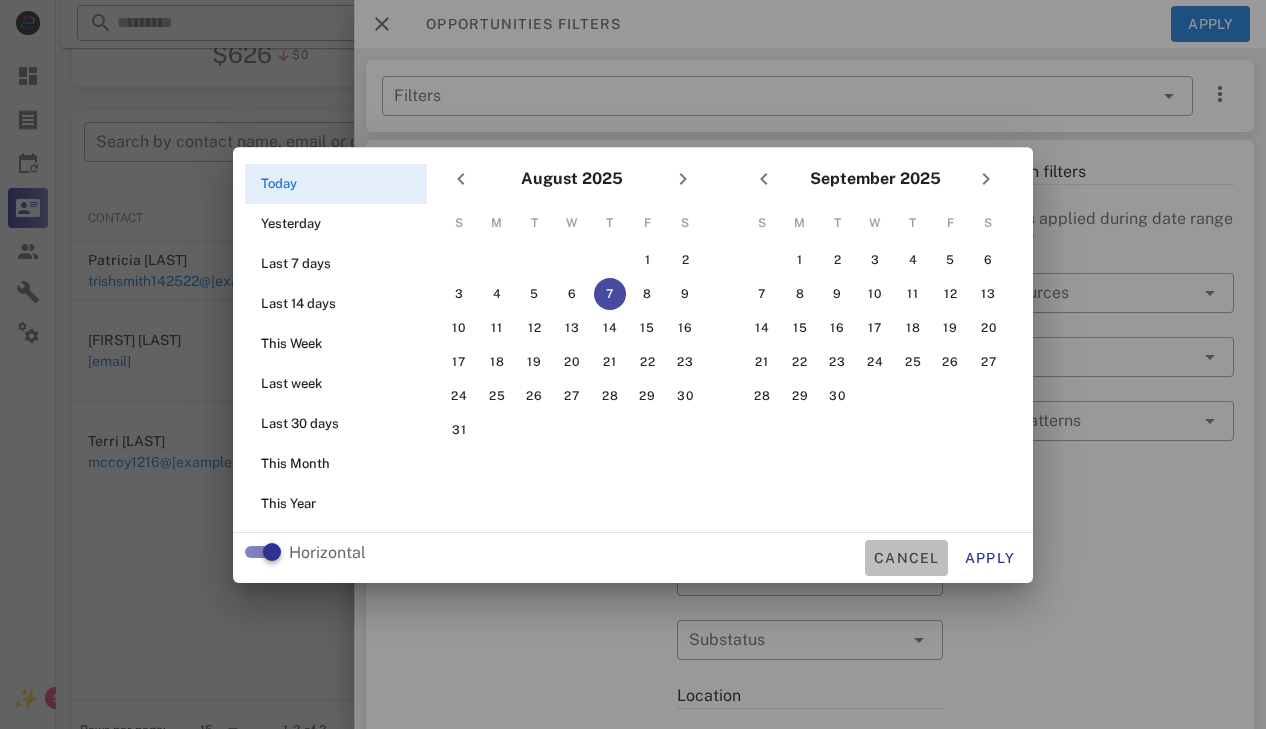 click on "Cancel" at bounding box center (906, 558) 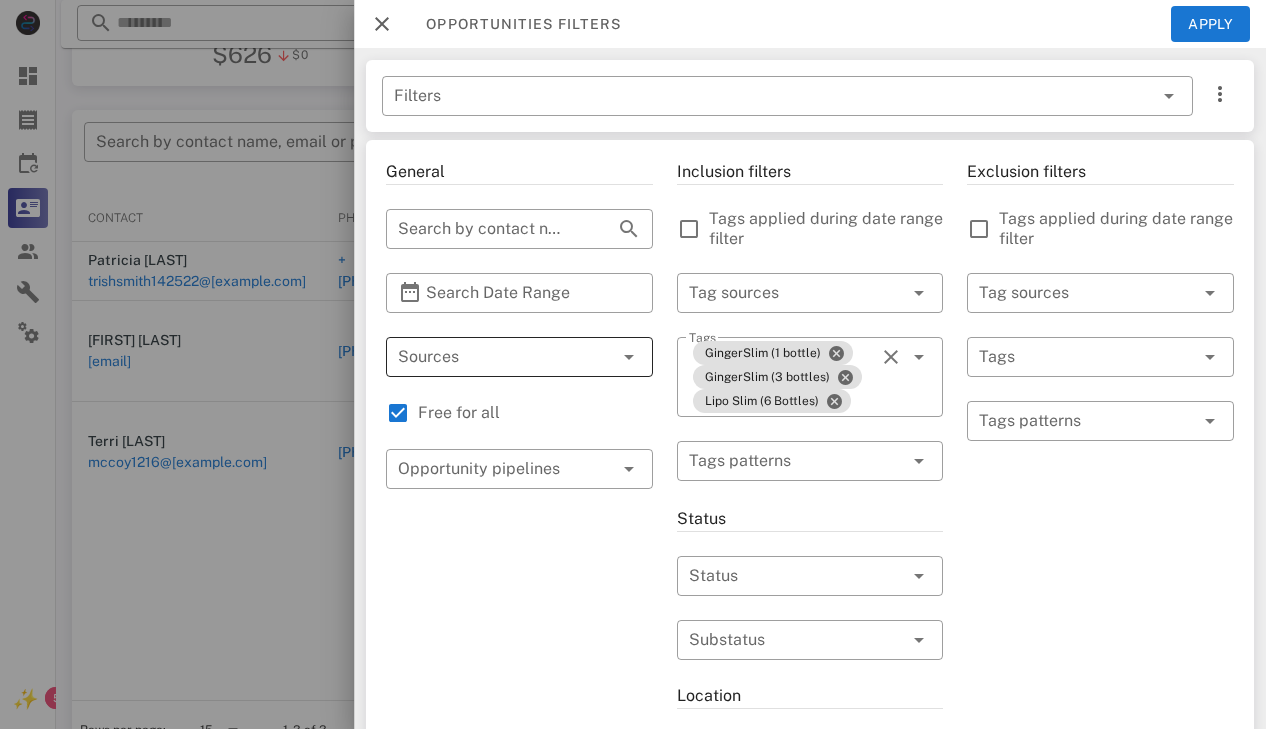 click at bounding box center [491, 357] 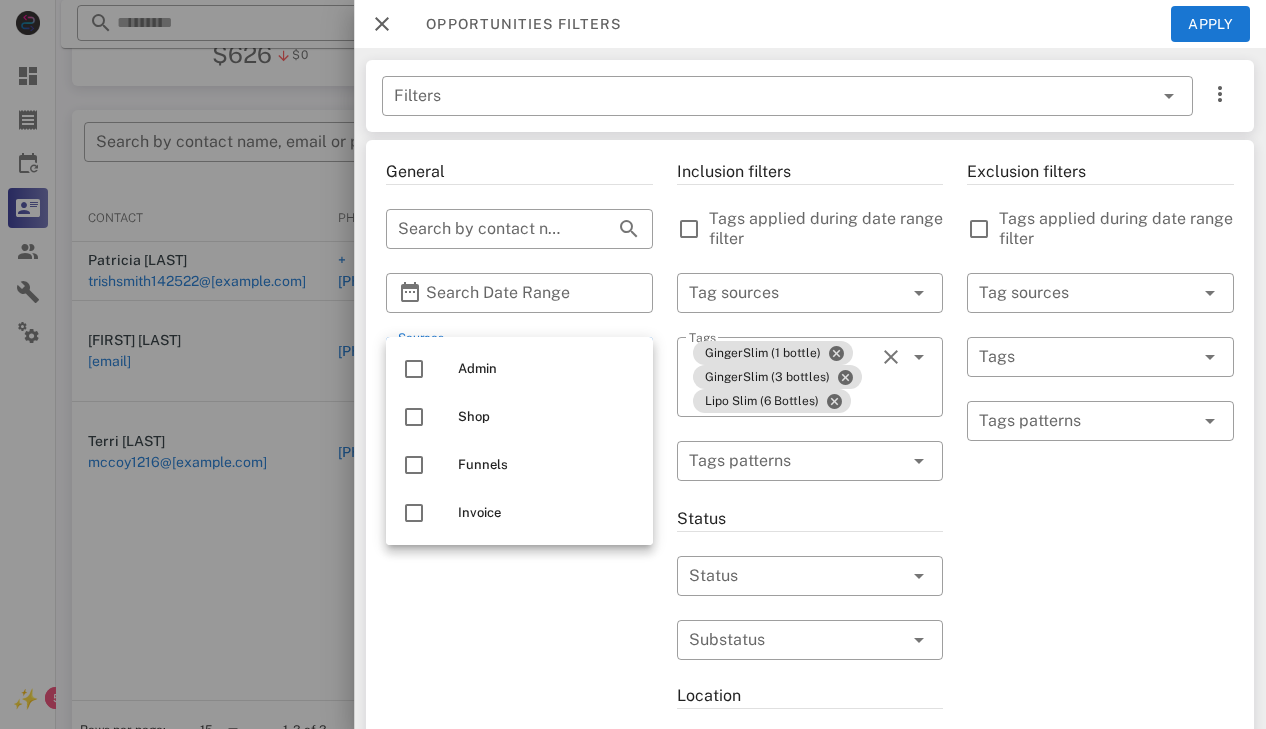 click on "Exclusion filters Tags applied during date range filter ​ Tag sources ​ Tags ​ Tags patterns" at bounding box center (1100, 737) 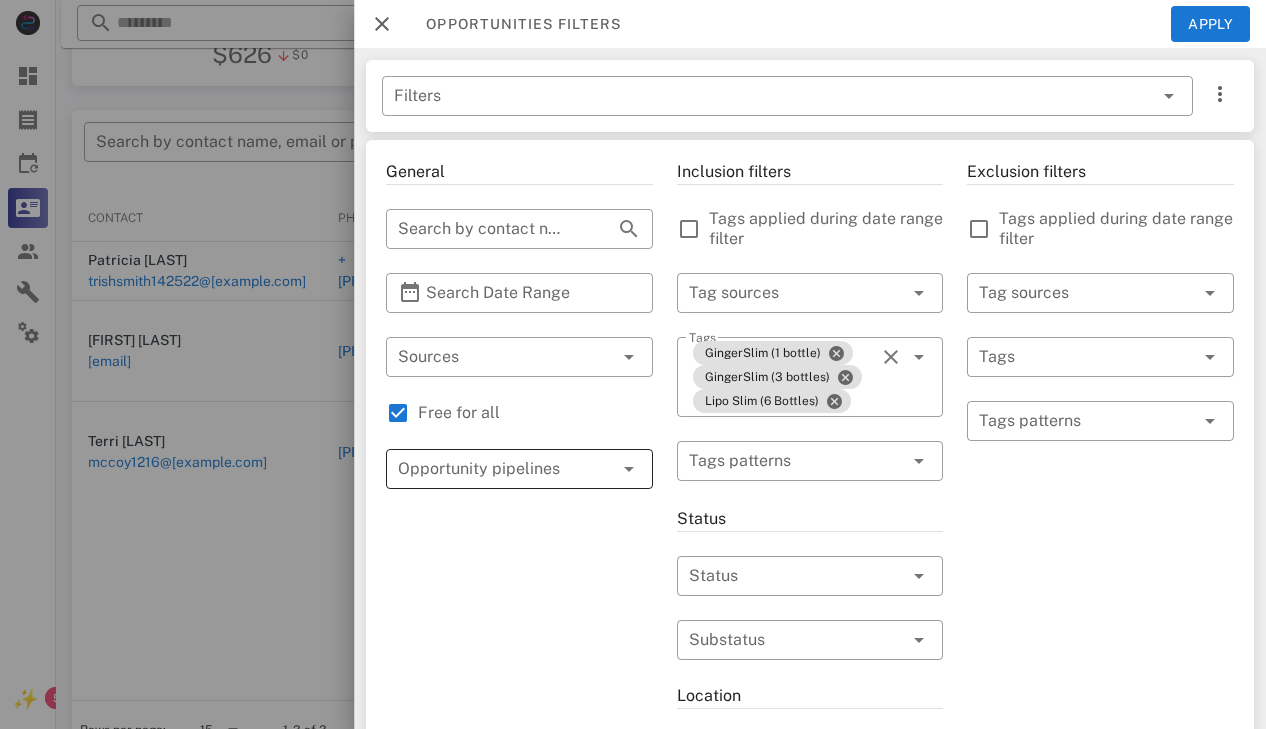 click at bounding box center [491, 469] 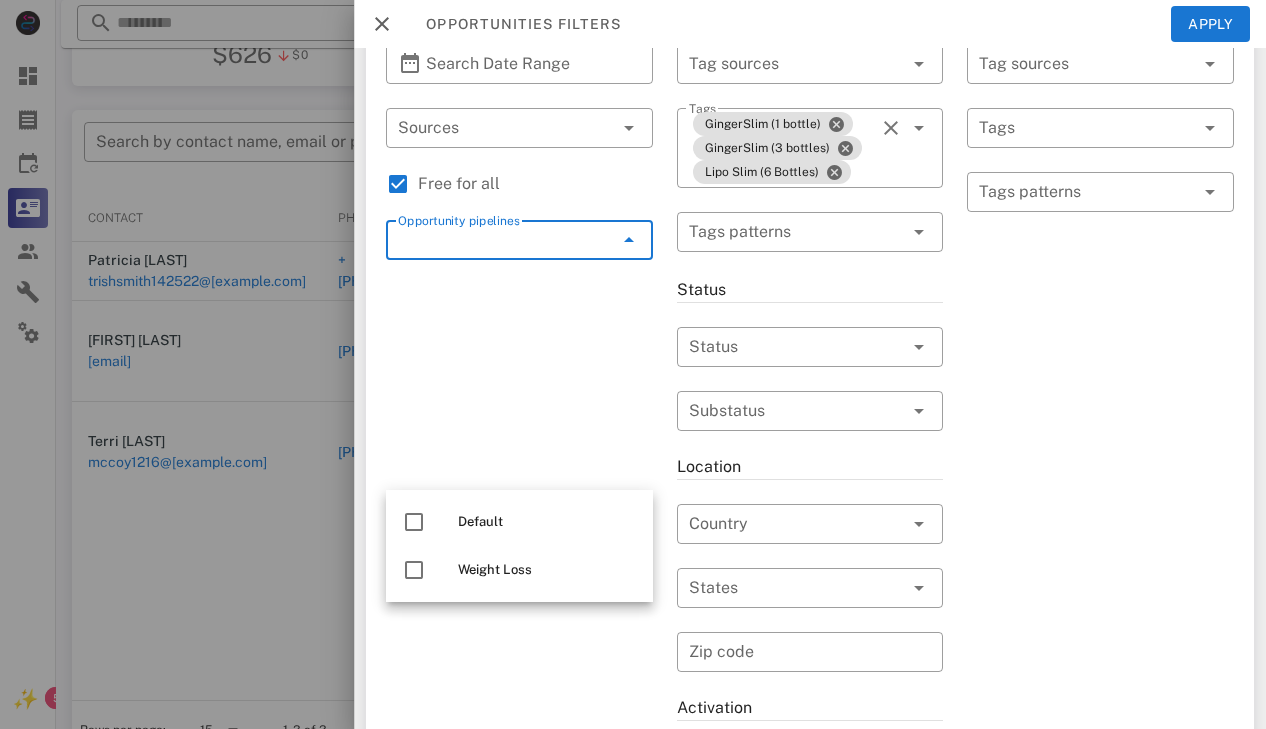 scroll, scrollTop: 235, scrollLeft: 0, axis: vertical 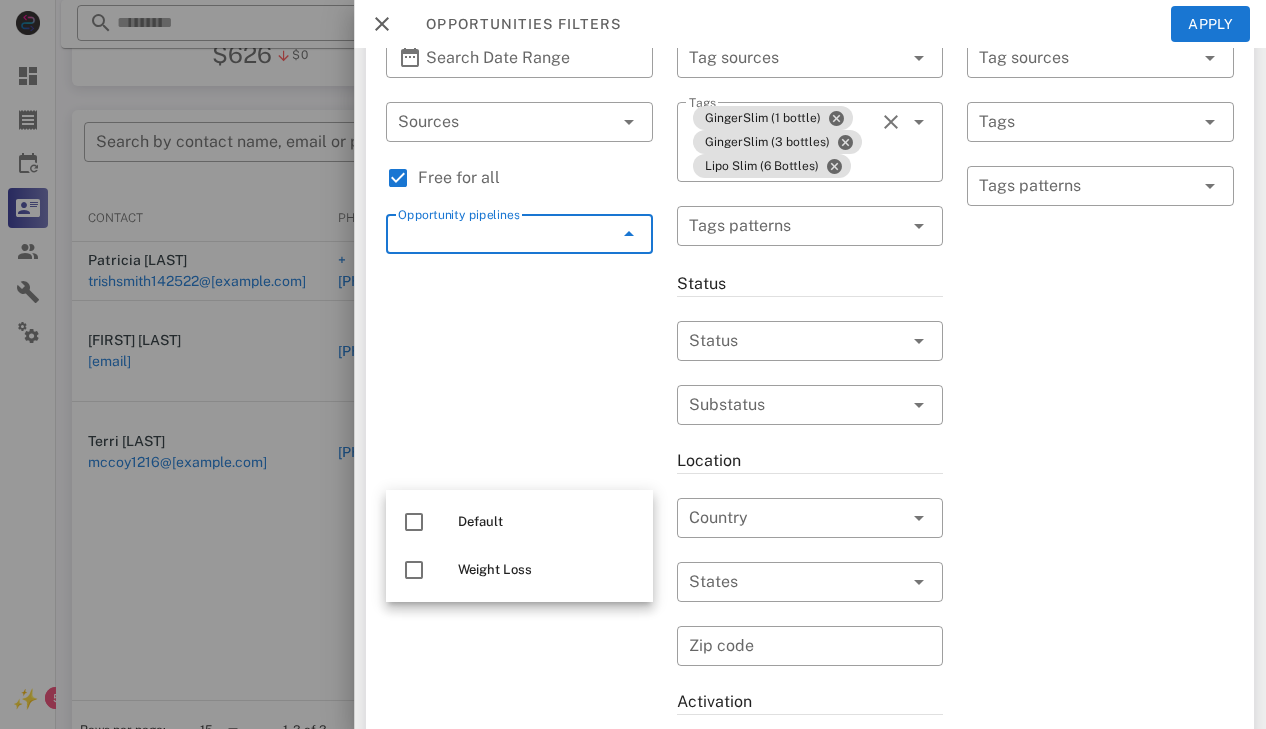 click on "Exclusion filters Tags applied during date range filter ​ Tag sources ​ Tags ​ Tags patterns" at bounding box center (1100, 502) 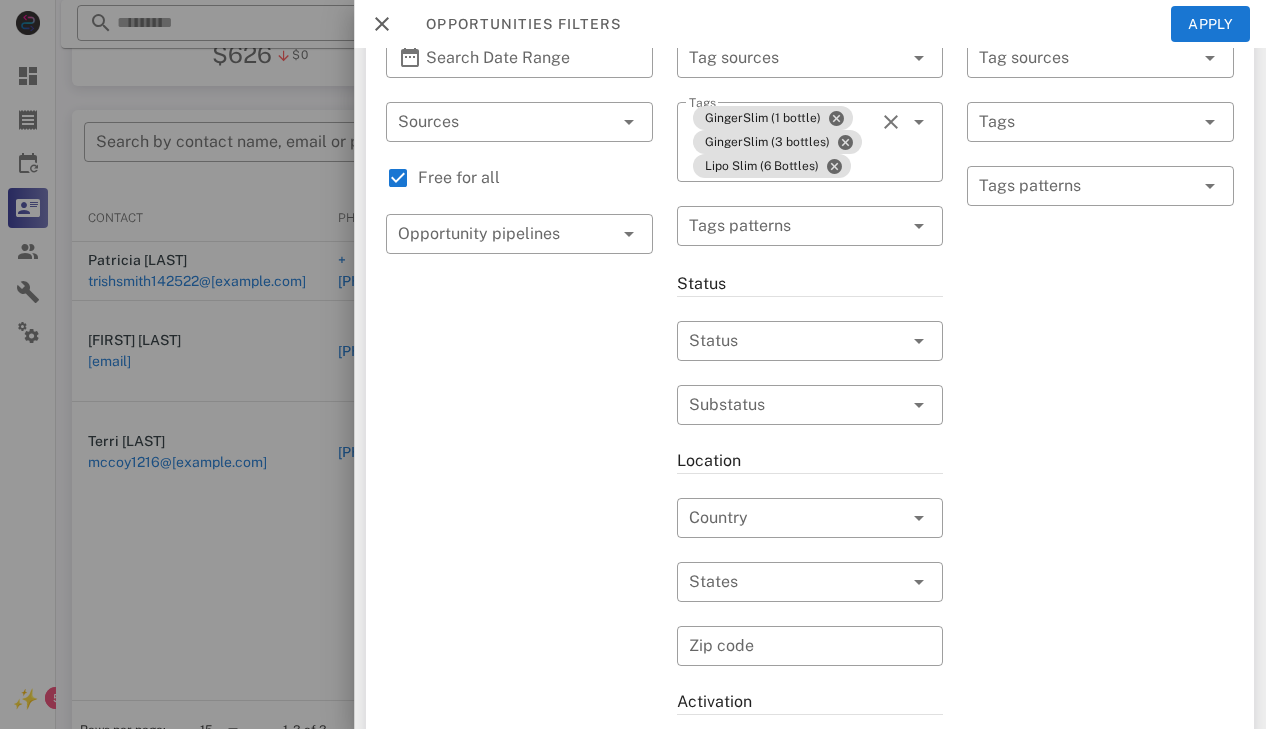 click at bounding box center [633, 364] 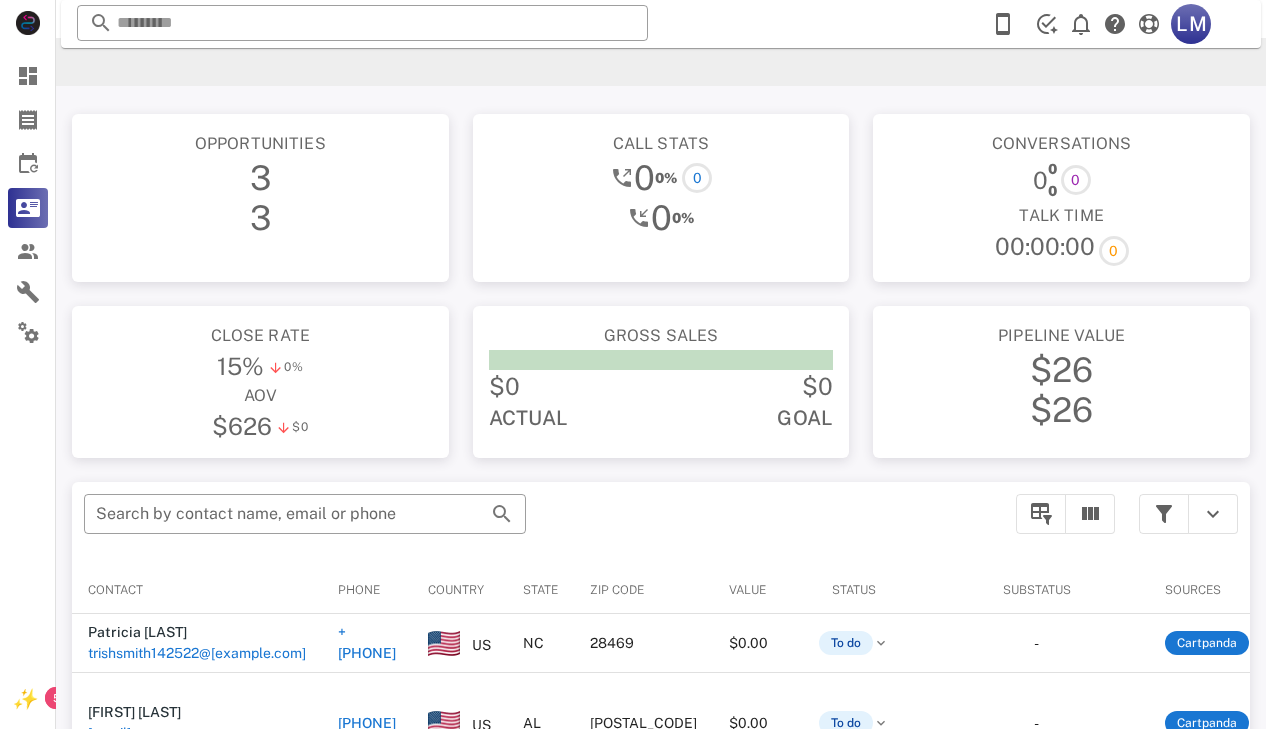scroll, scrollTop: 0, scrollLeft: 0, axis: both 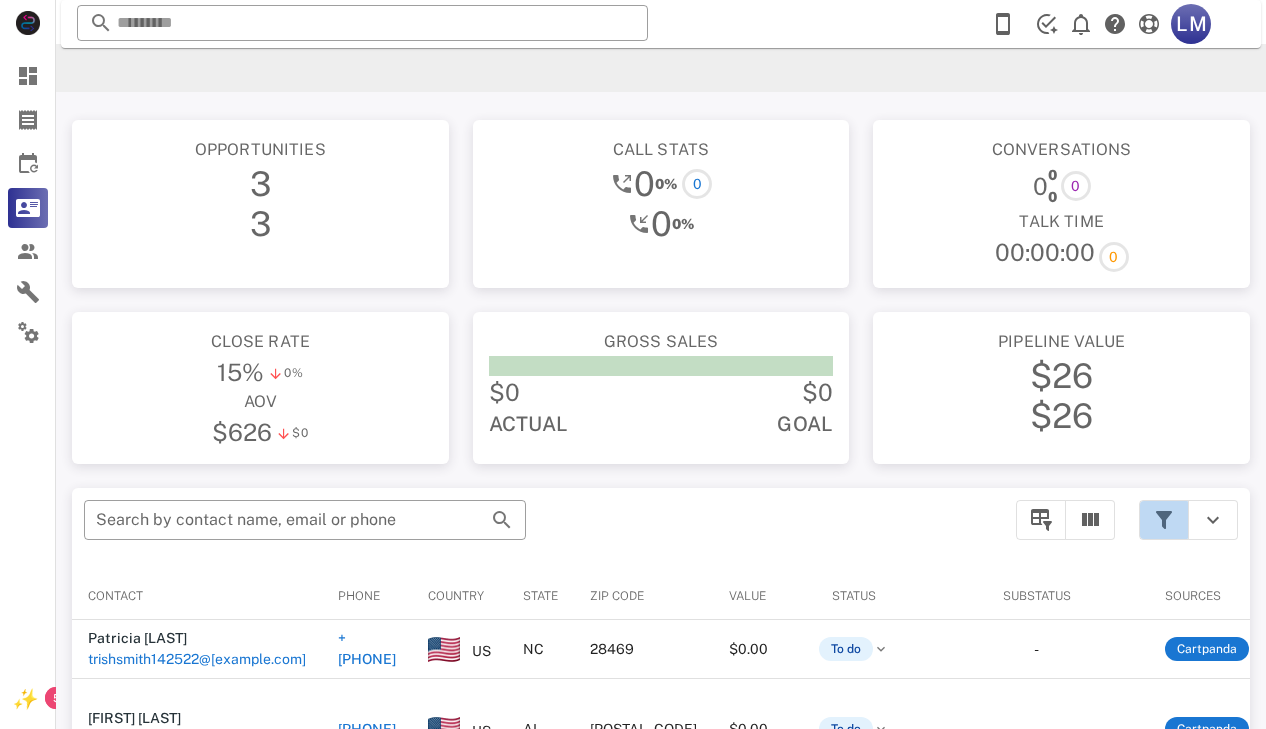 click at bounding box center [1164, 520] 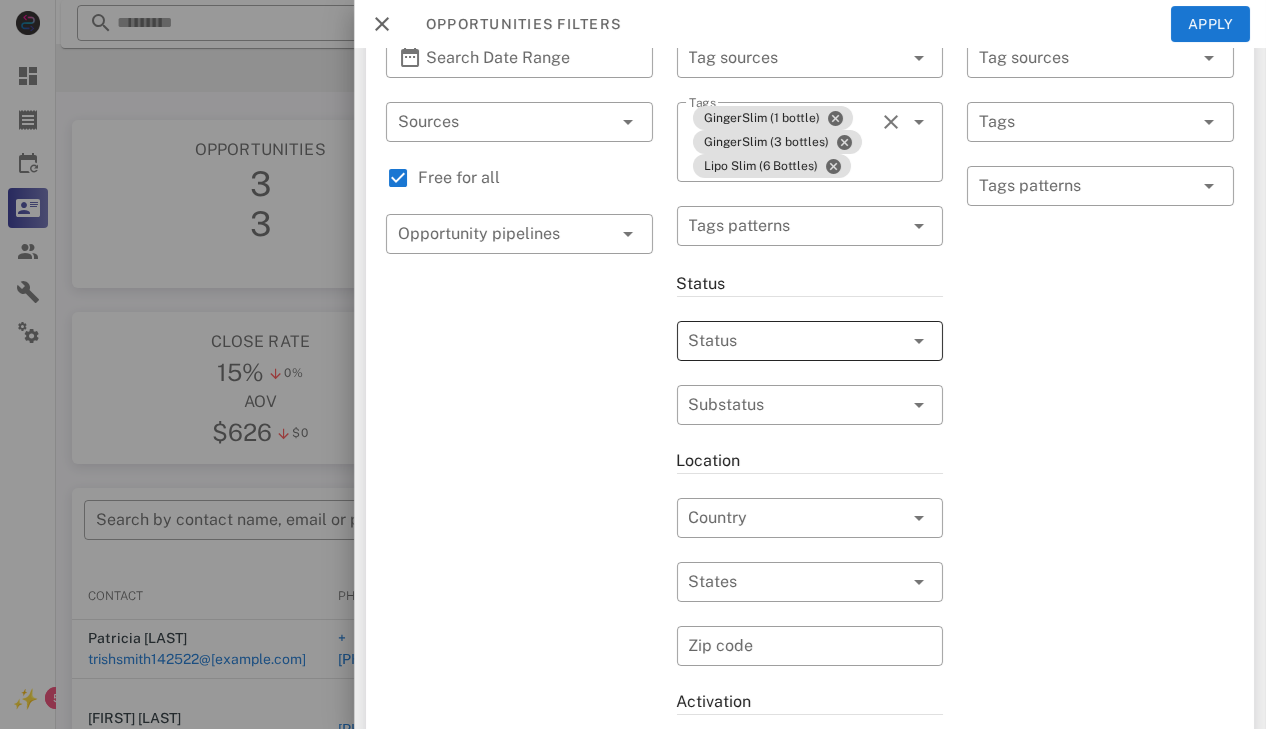 click at bounding box center (919, 341) 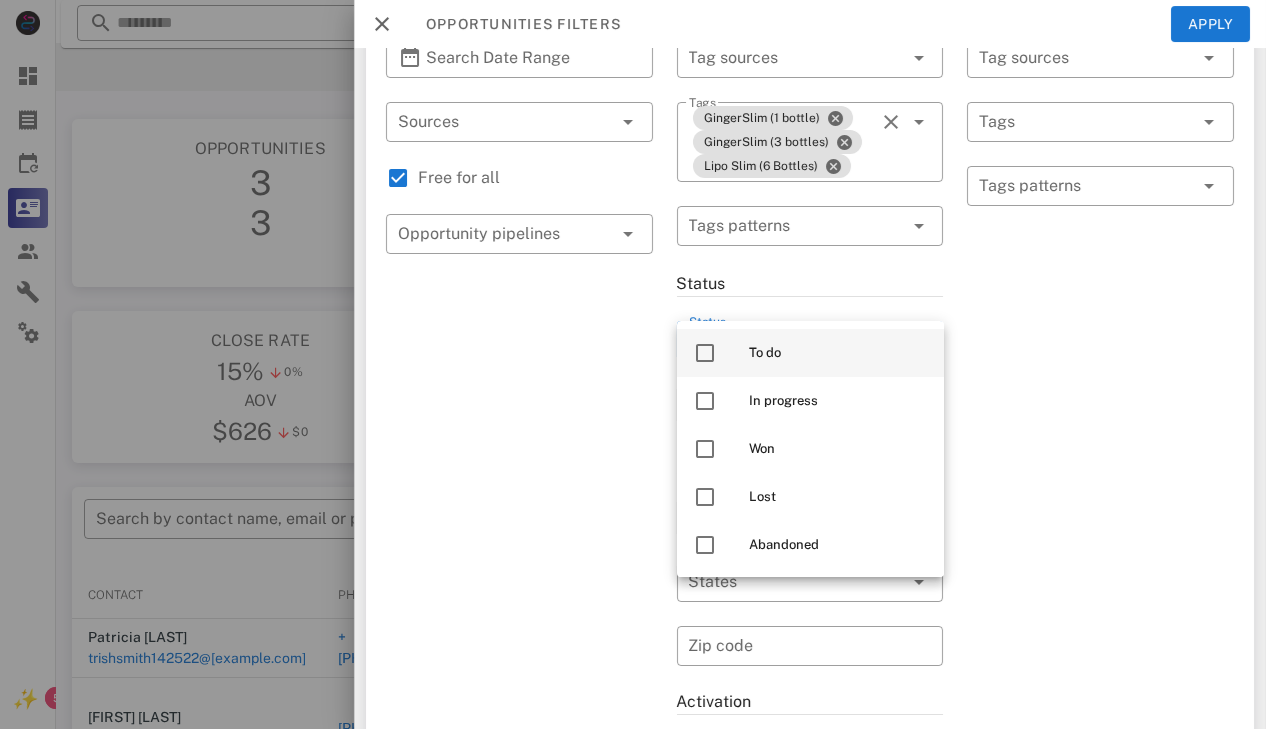 scroll, scrollTop: 0, scrollLeft: 0, axis: both 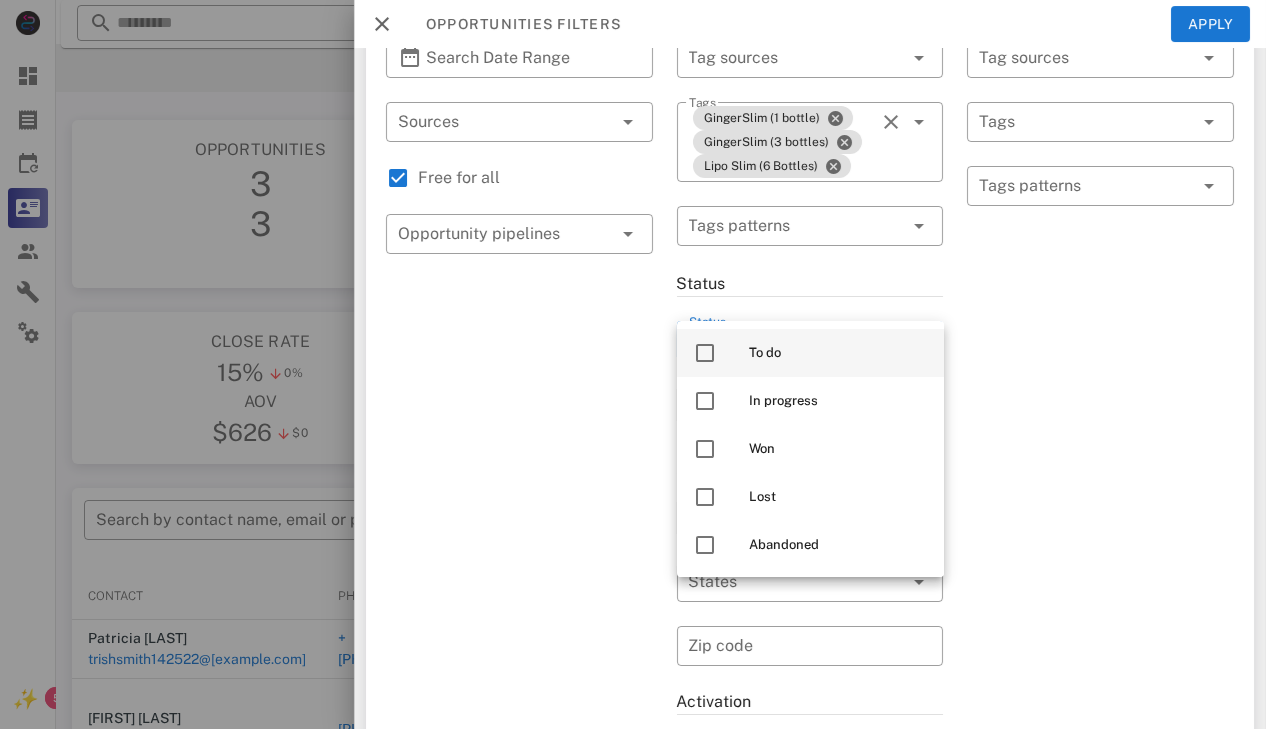 click on "To do" at bounding box center (838, 353) 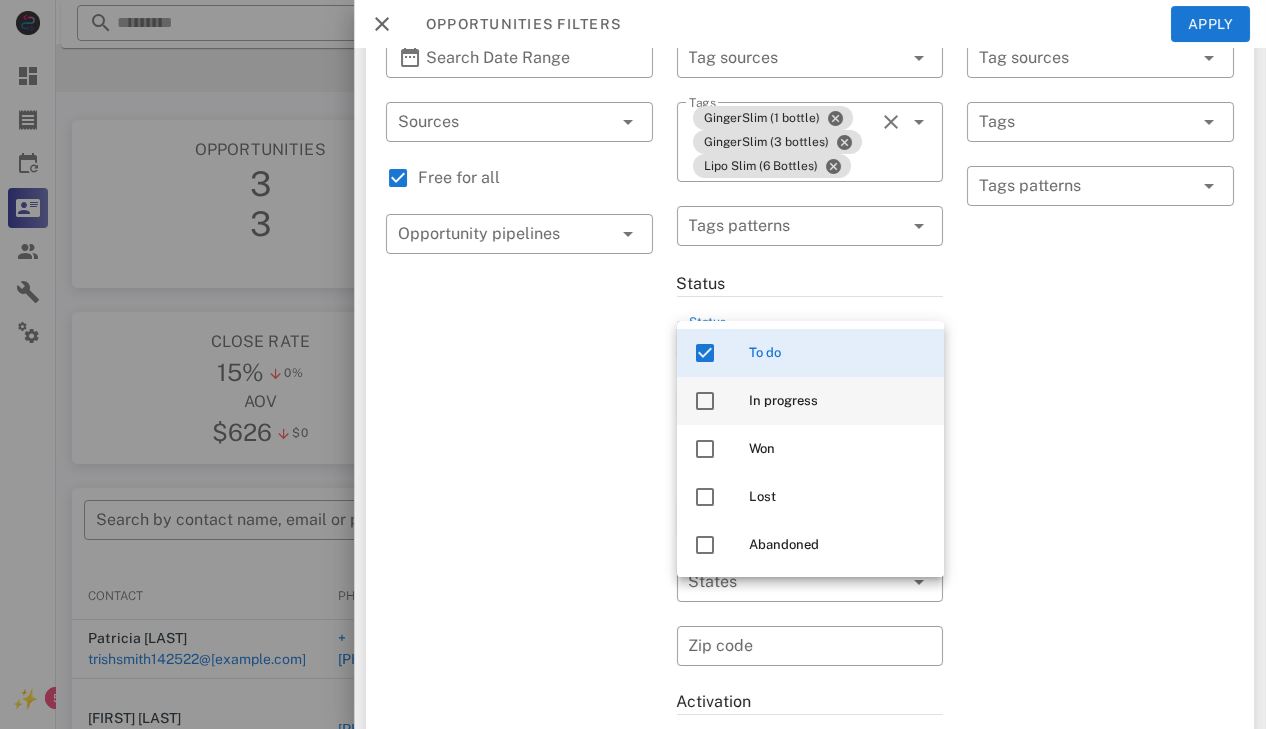 click on "In progress" at bounding box center [838, 401] 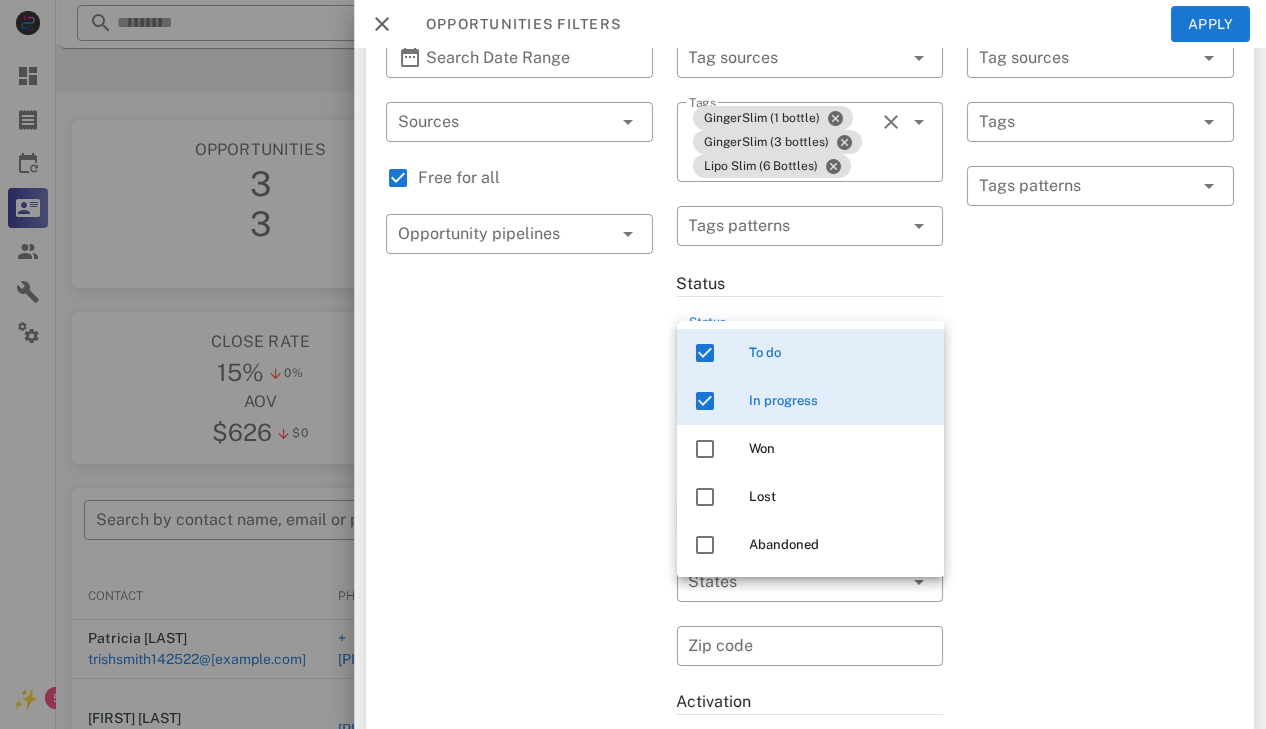 click on "Exclusion filters Tags applied during date range filter ​ Tag sources ​ Tags ​ Tags patterns" at bounding box center [1100, 502] 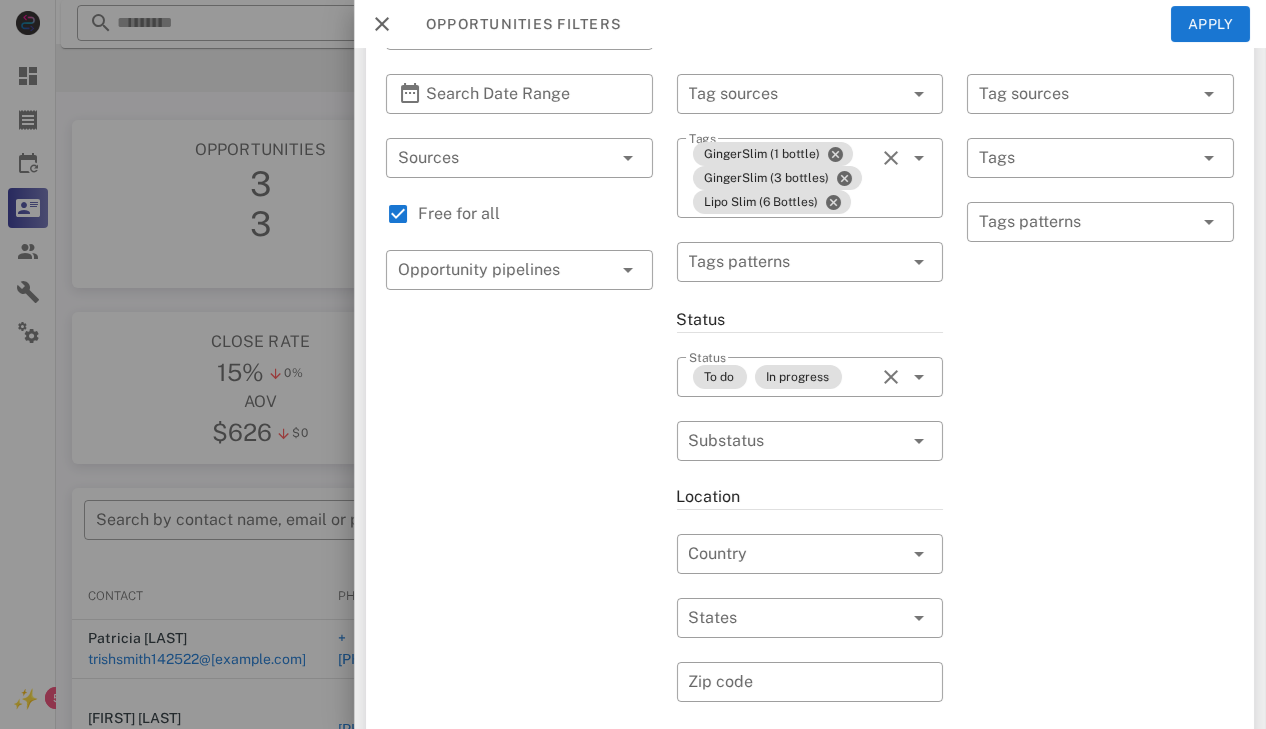 scroll, scrollTop: 198, scrollLeft: 0, axis: vertical 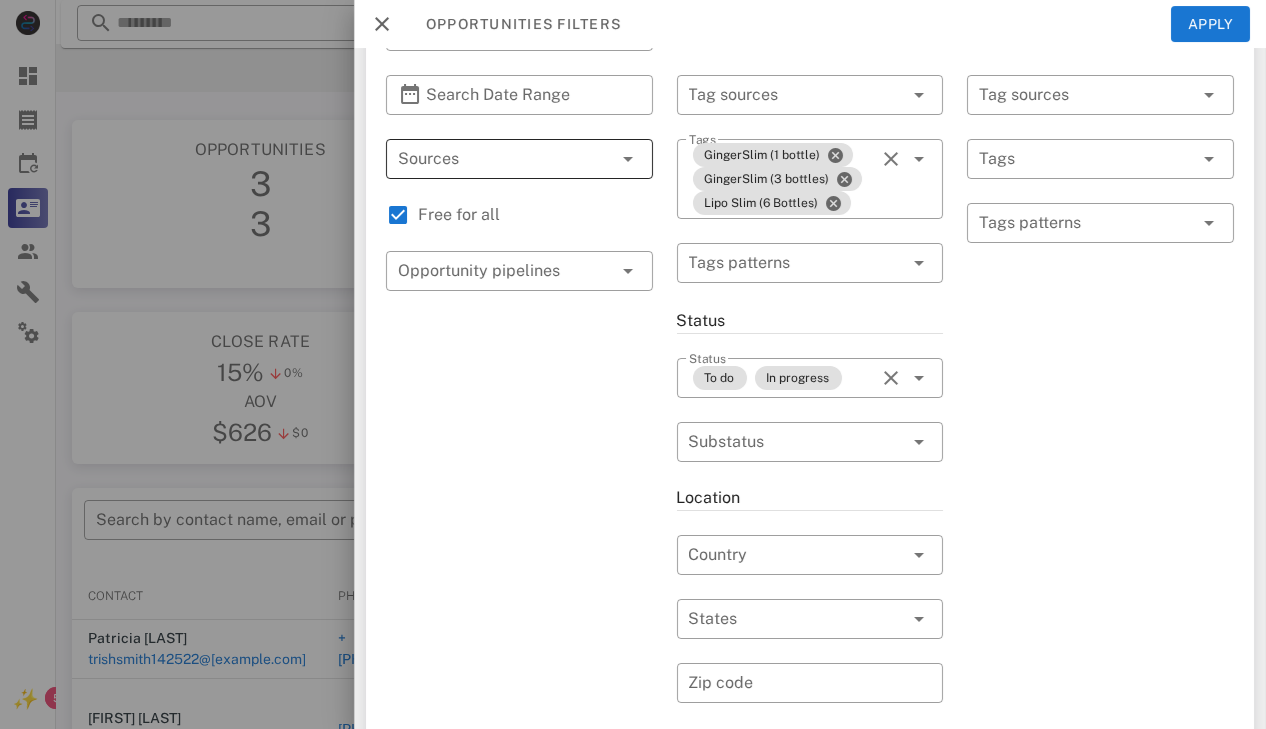 click at bounding box center [629, 159] 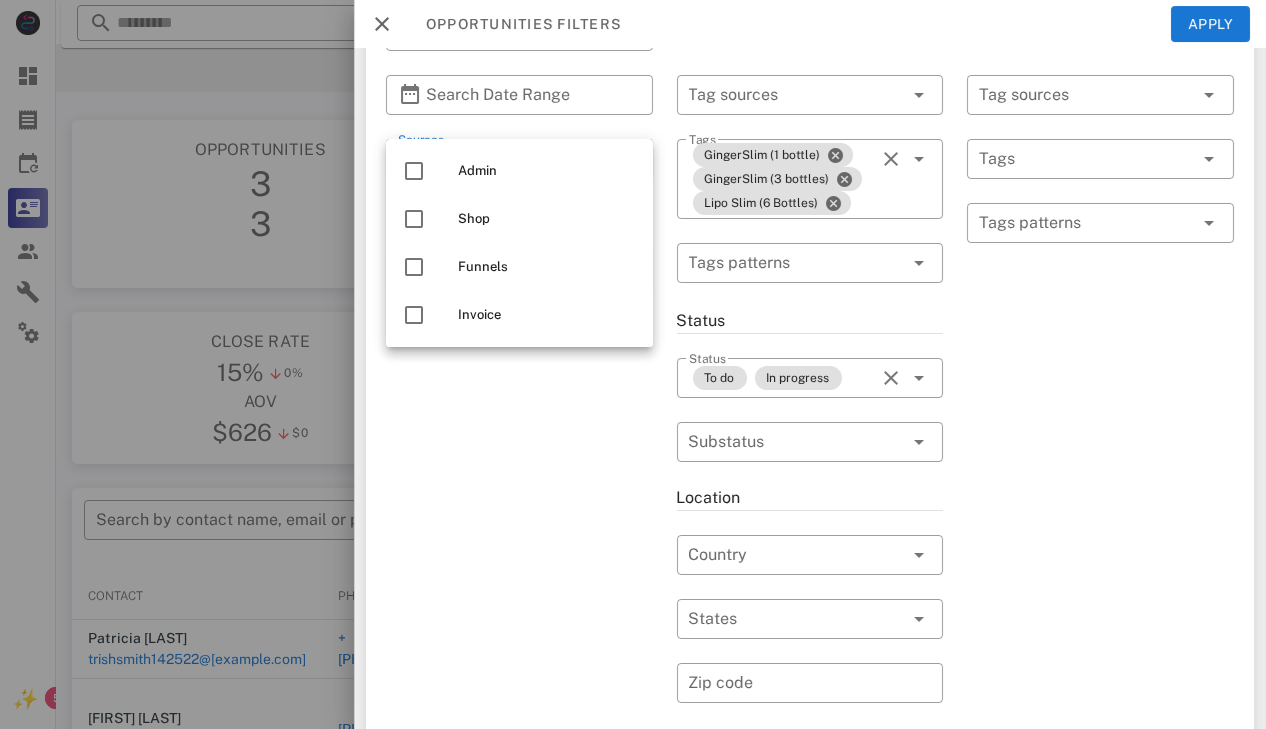 click on "General ​ Search by contact name, email or phone ​ Search Date Range ​ Sources Free for all ​ Opportunity pipelines" at bounding box center (519, 539) 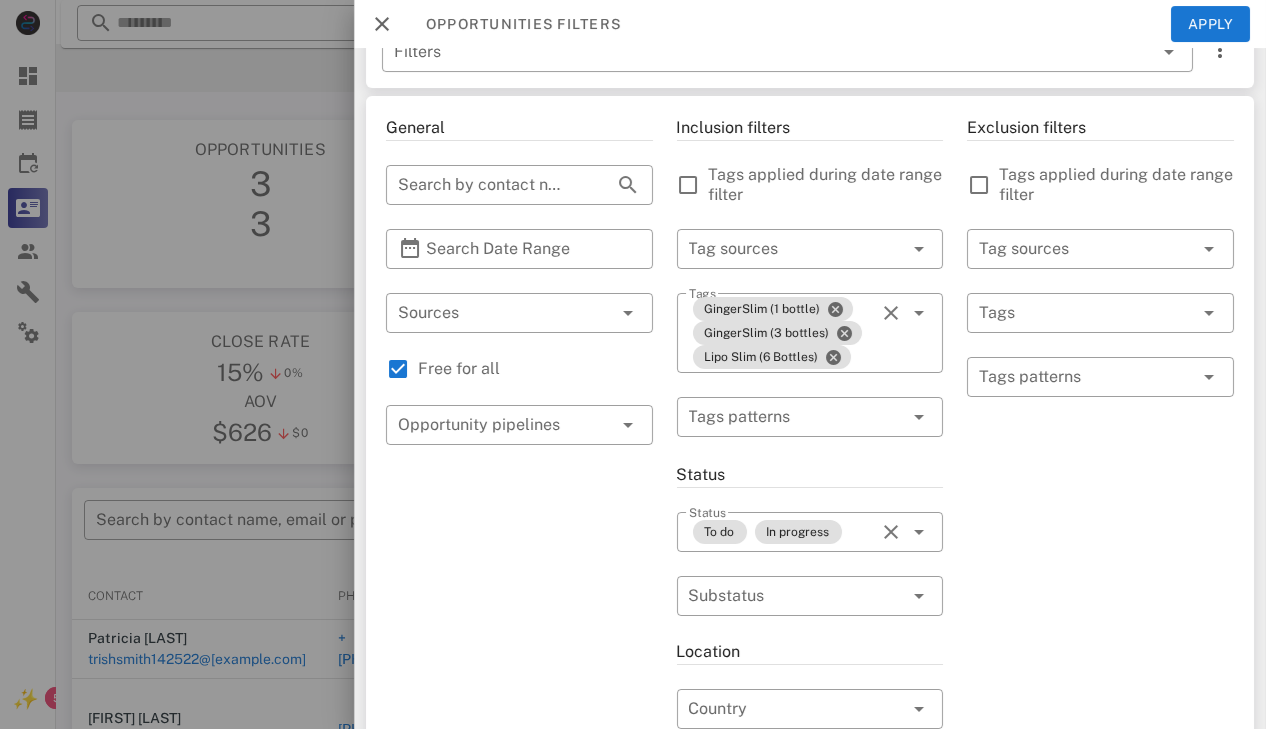 scroll, scrollTop: 0, scrollLeft: 0, axis: both 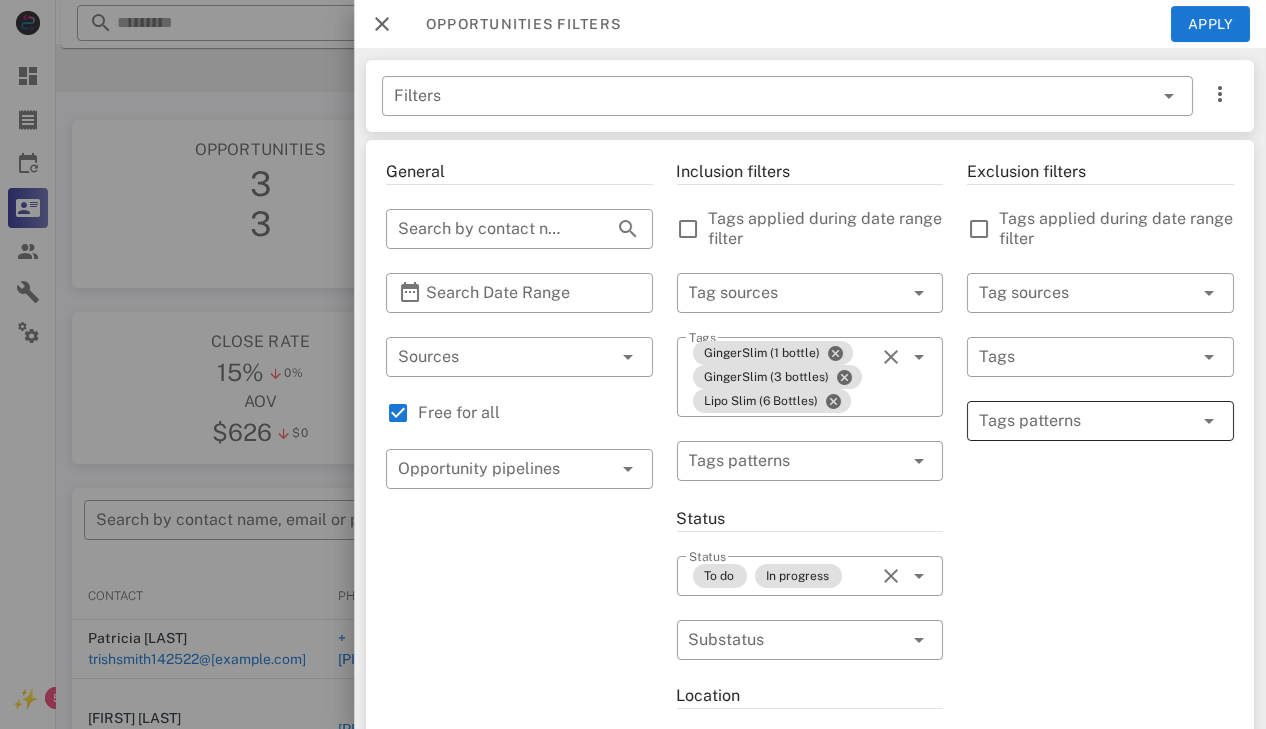 click at bounding box center (1086, 421) 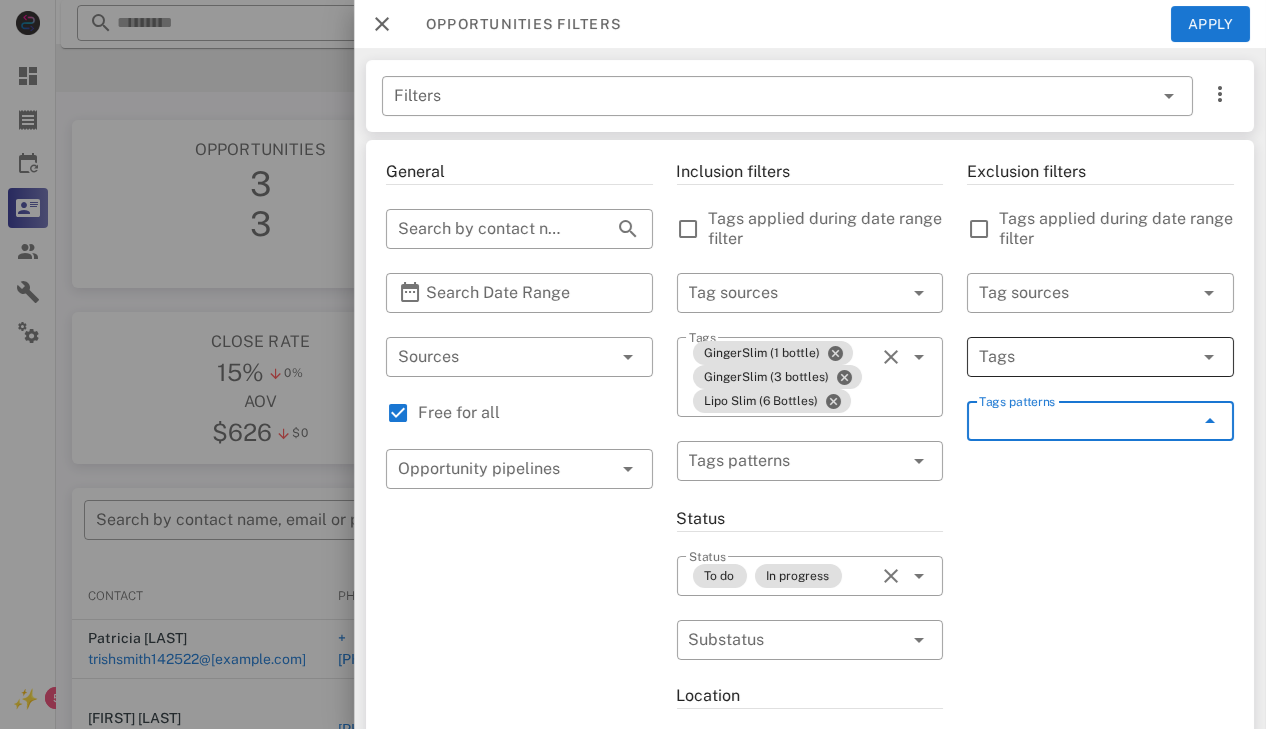 click at bounding box center [1072, 357] 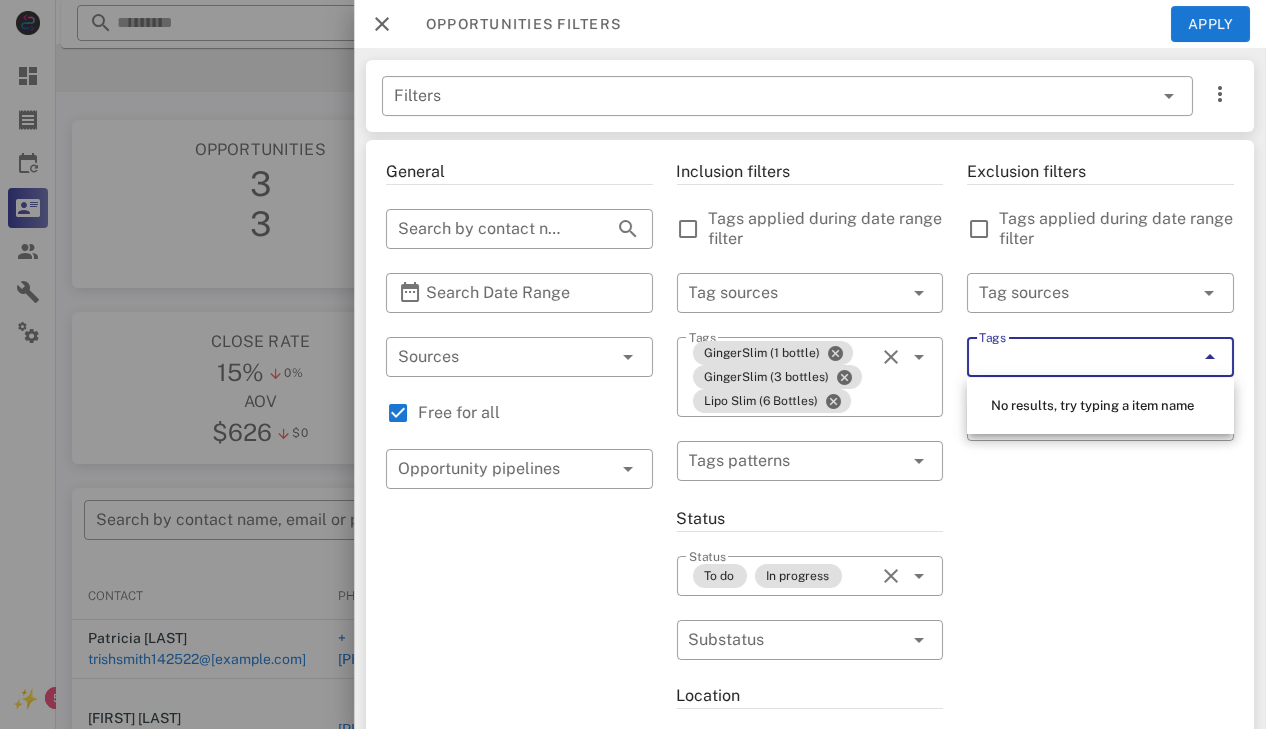 click on "Exclusion filters Tags applied during date range filter ​ Tag sources ​ Tags ​ Tags patterns" at bounding box center [1100, 737] 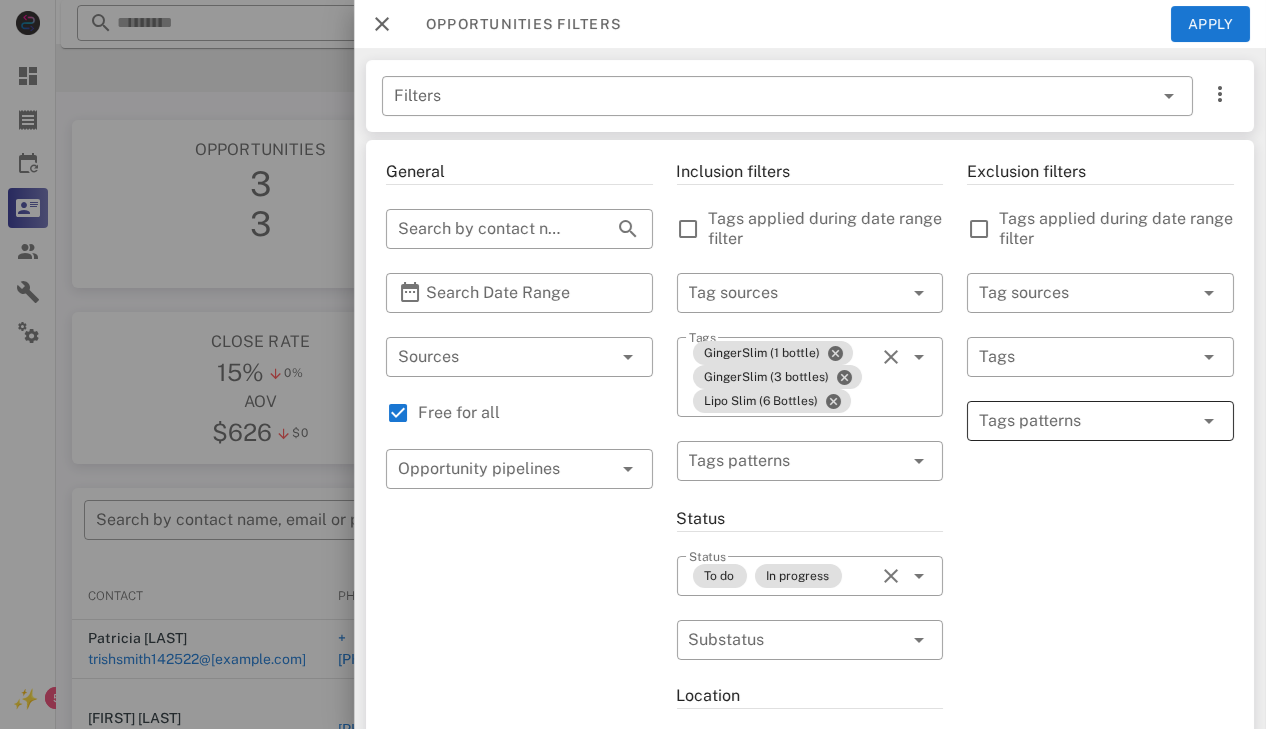 click on "​ Tags patterns" at bounding box center (1100, 421) 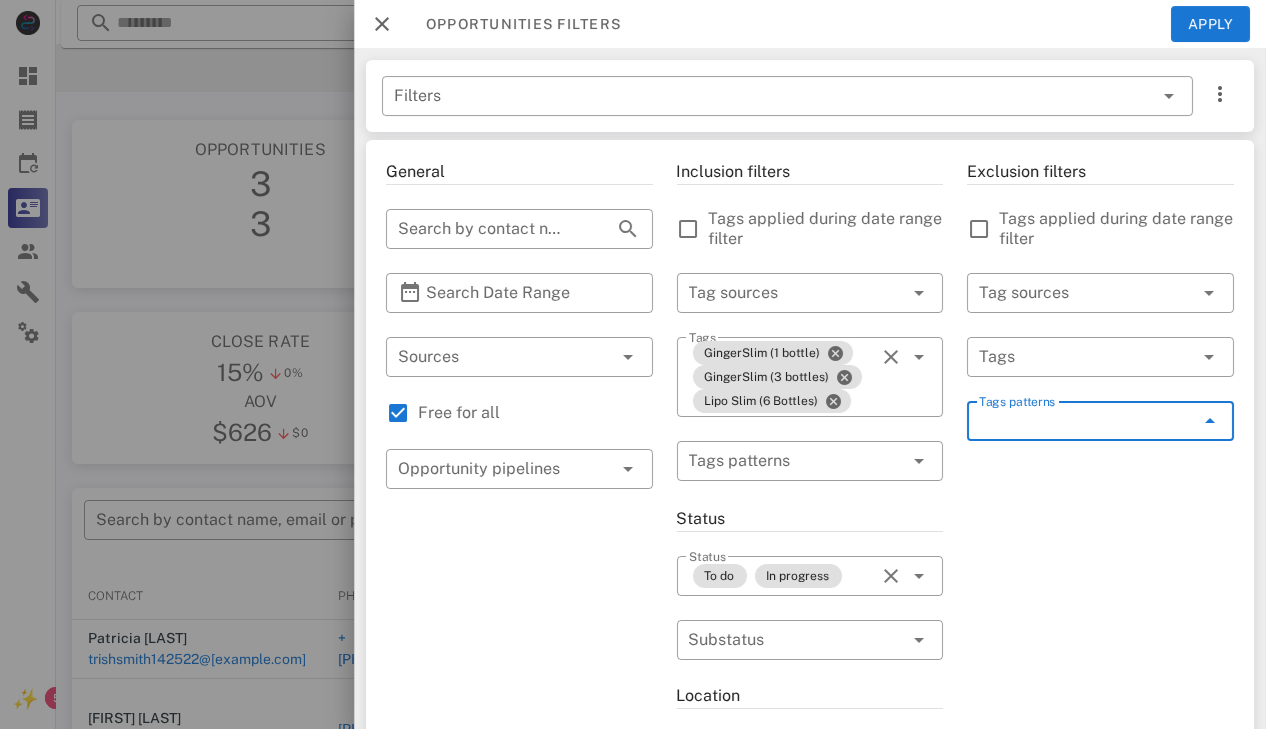 click on "​ Tags patterns" at bounding box center [1100, 421] 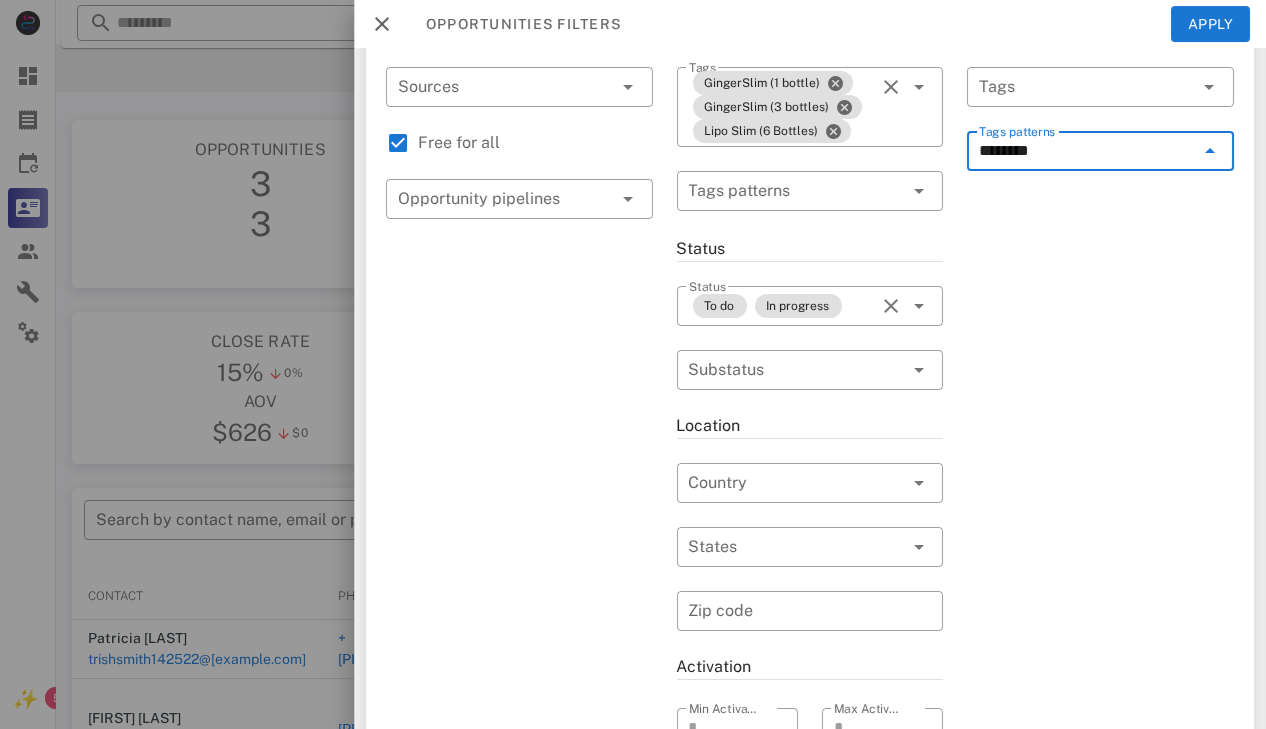scroll, scrollTop: 269, scrollLeft: 0, axis: vertical 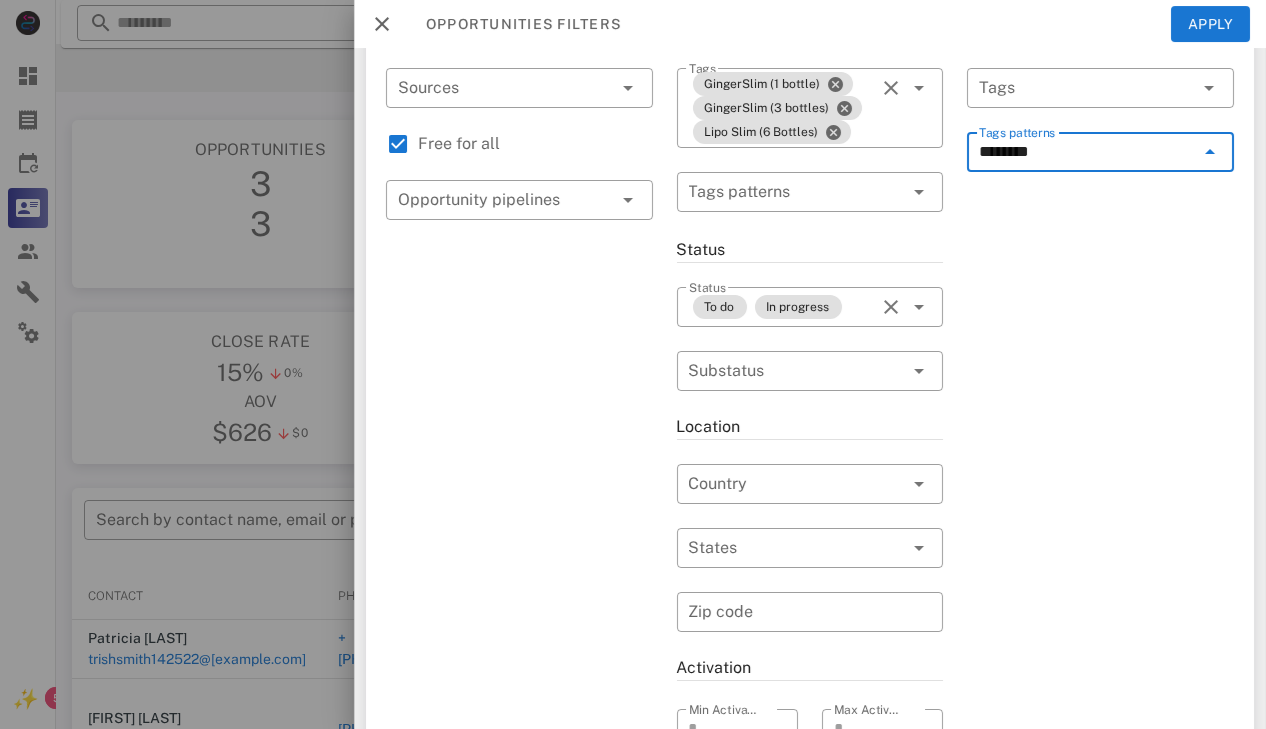 type on "********" 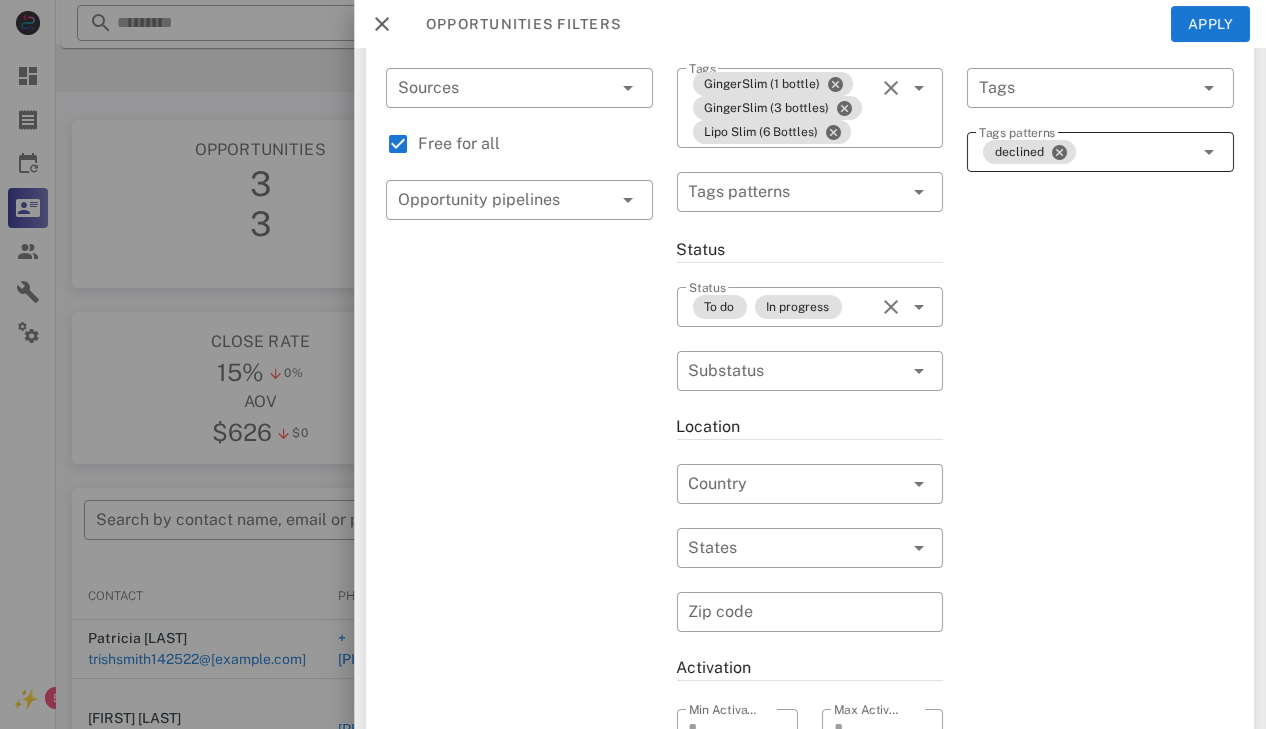 click on "declined" at bounding box center (1086, 152) 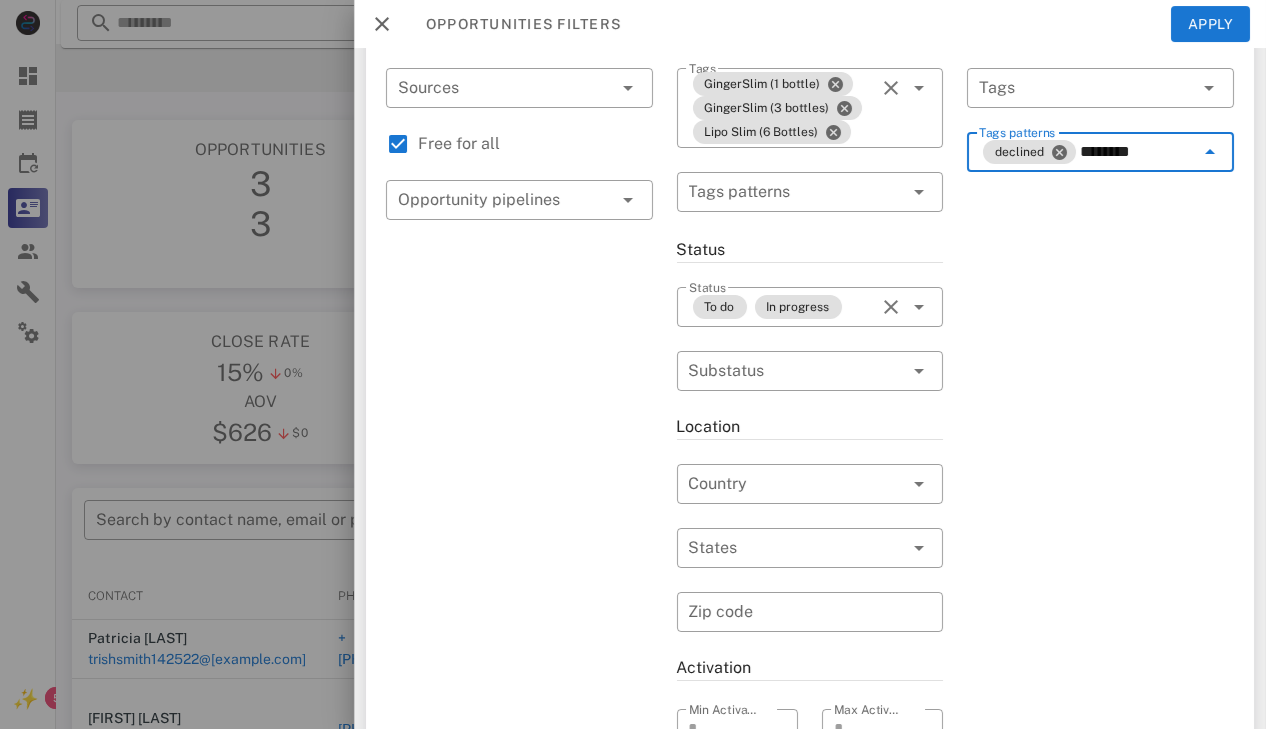 type on "*********" 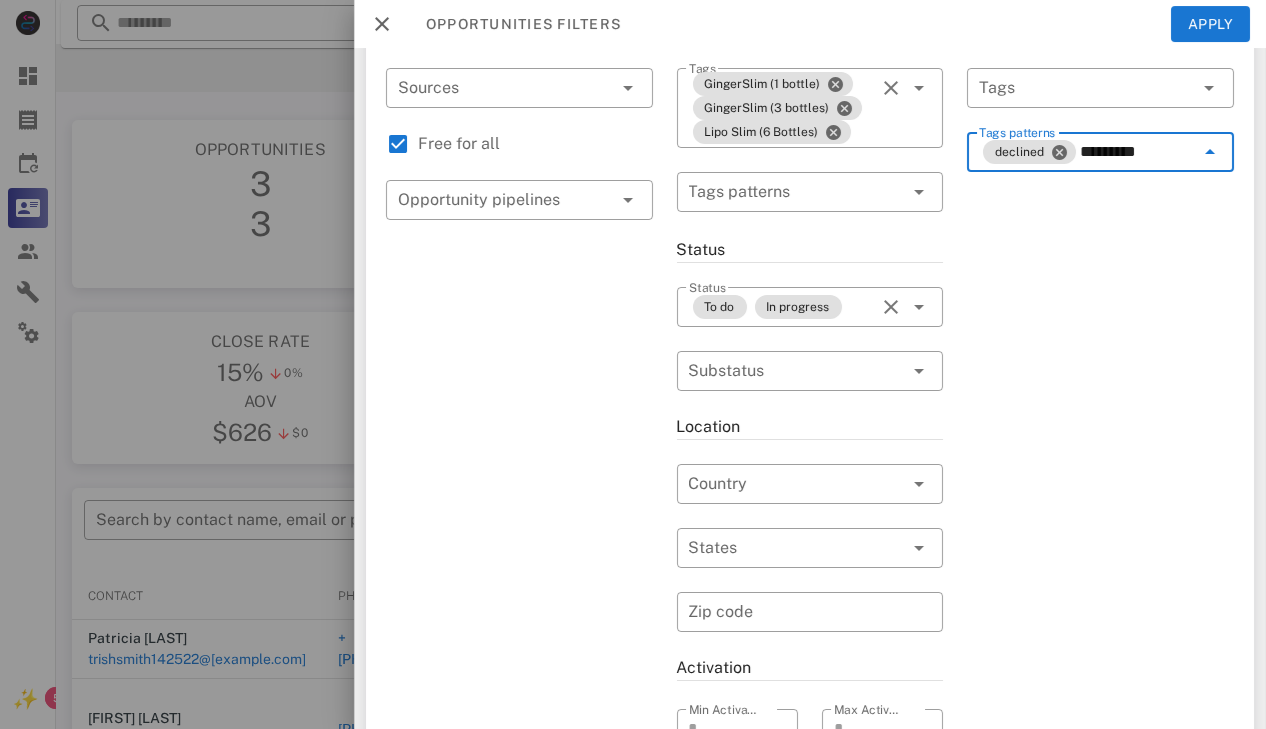 type 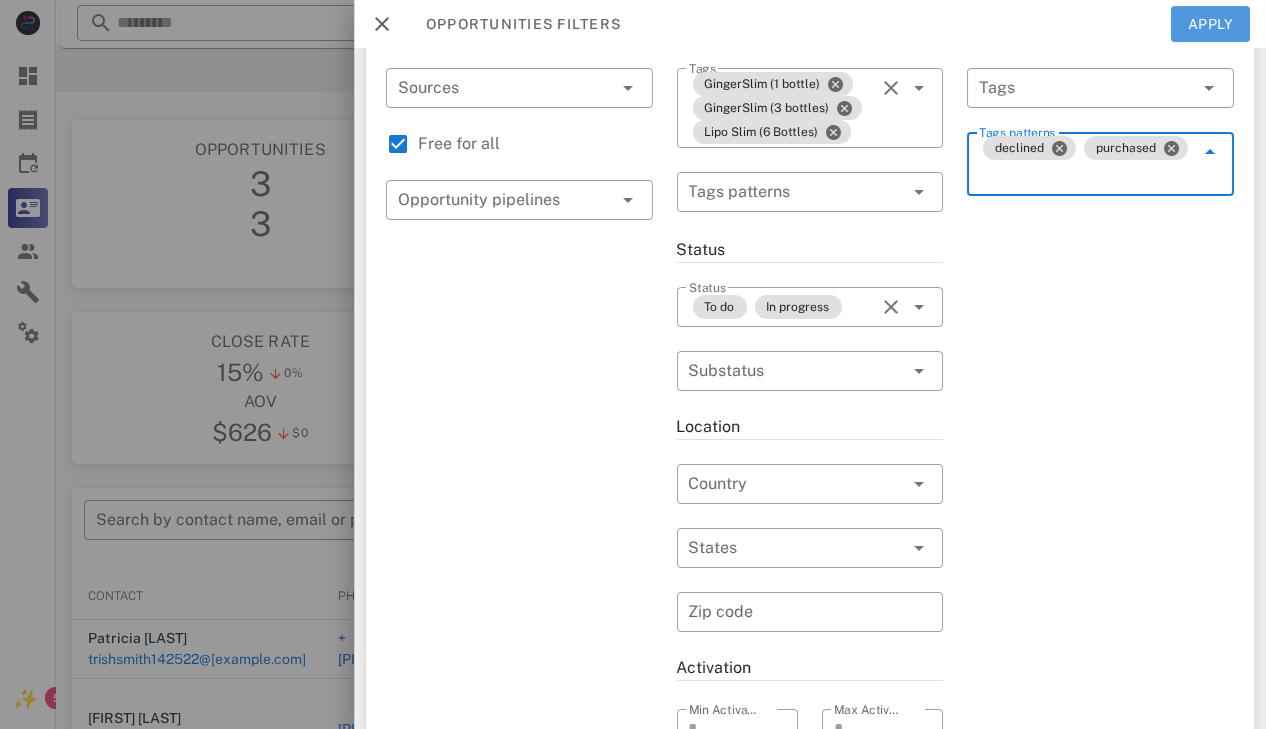click on "Apply" at bounding box center [1211, 24] 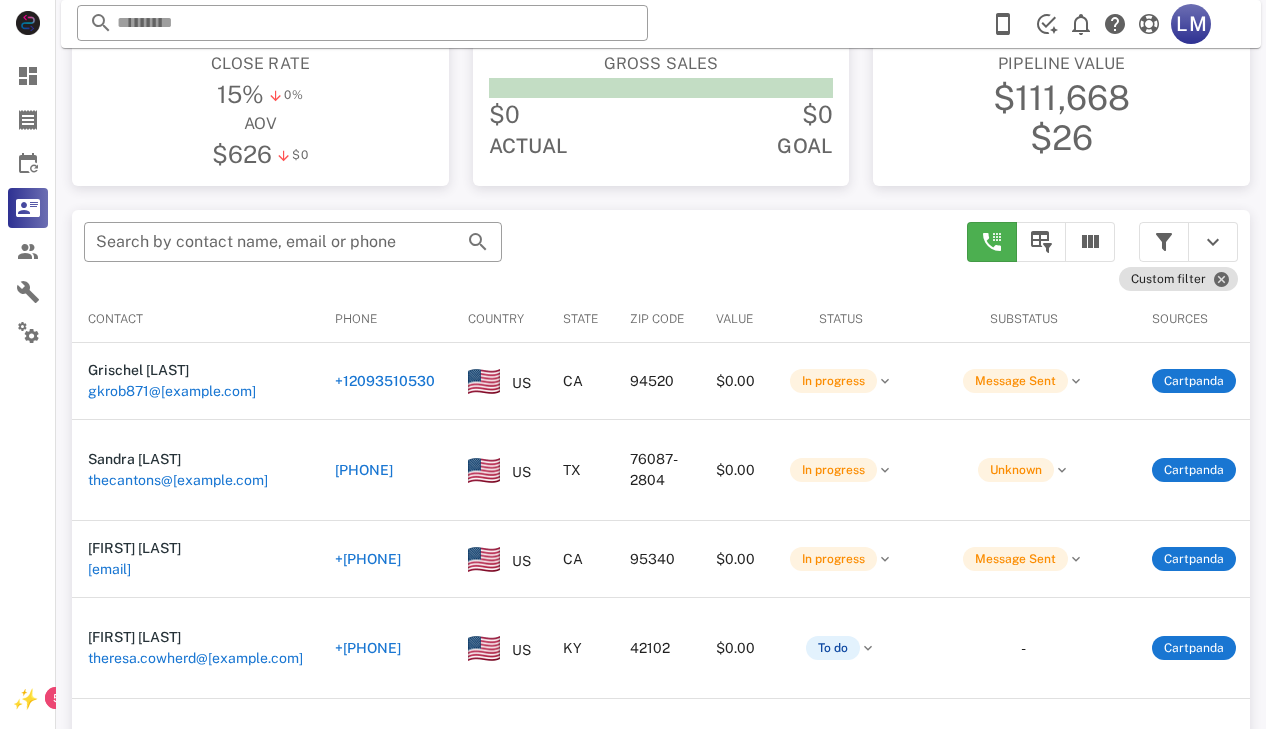 scroll, scrollTop: 281, scrollLeft: 0, axis: vertical 